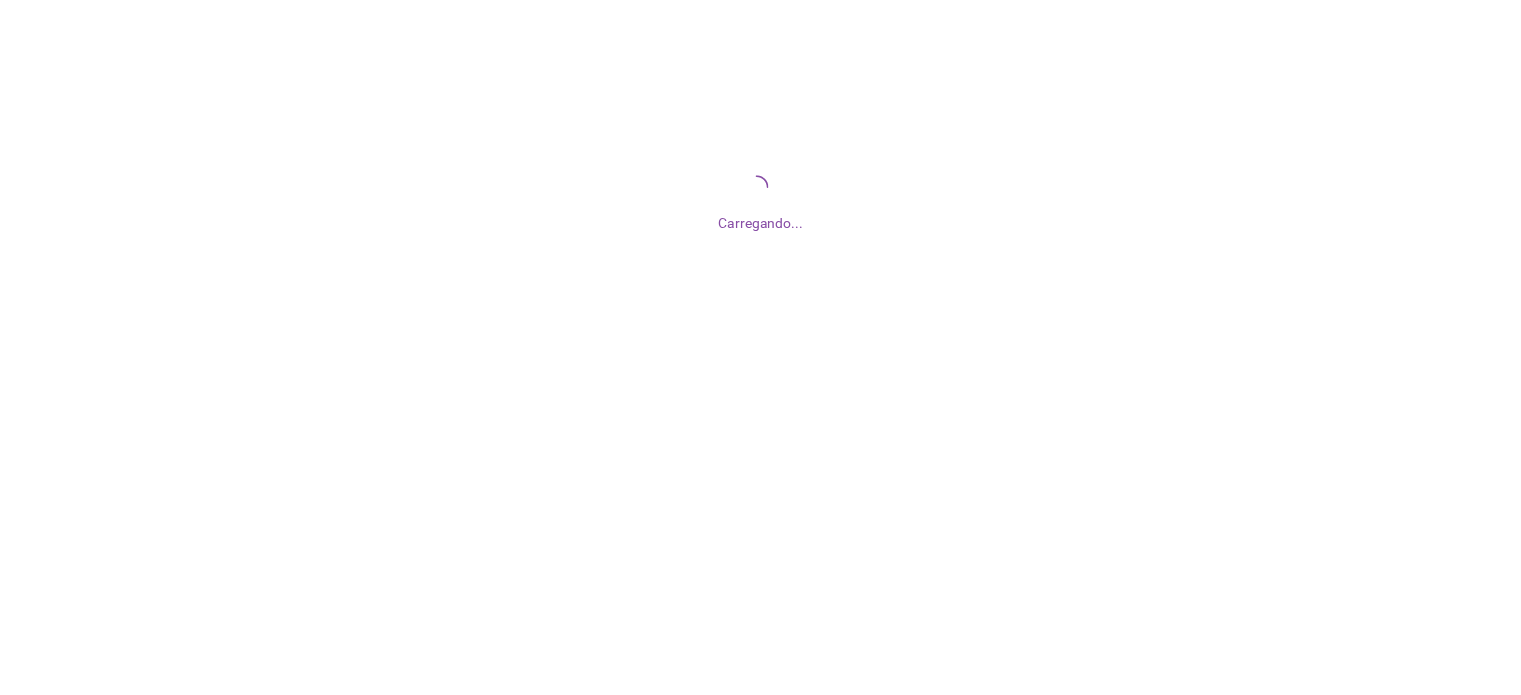 scroll, scrollTop: 0, scrollLeft: 0, axis: both 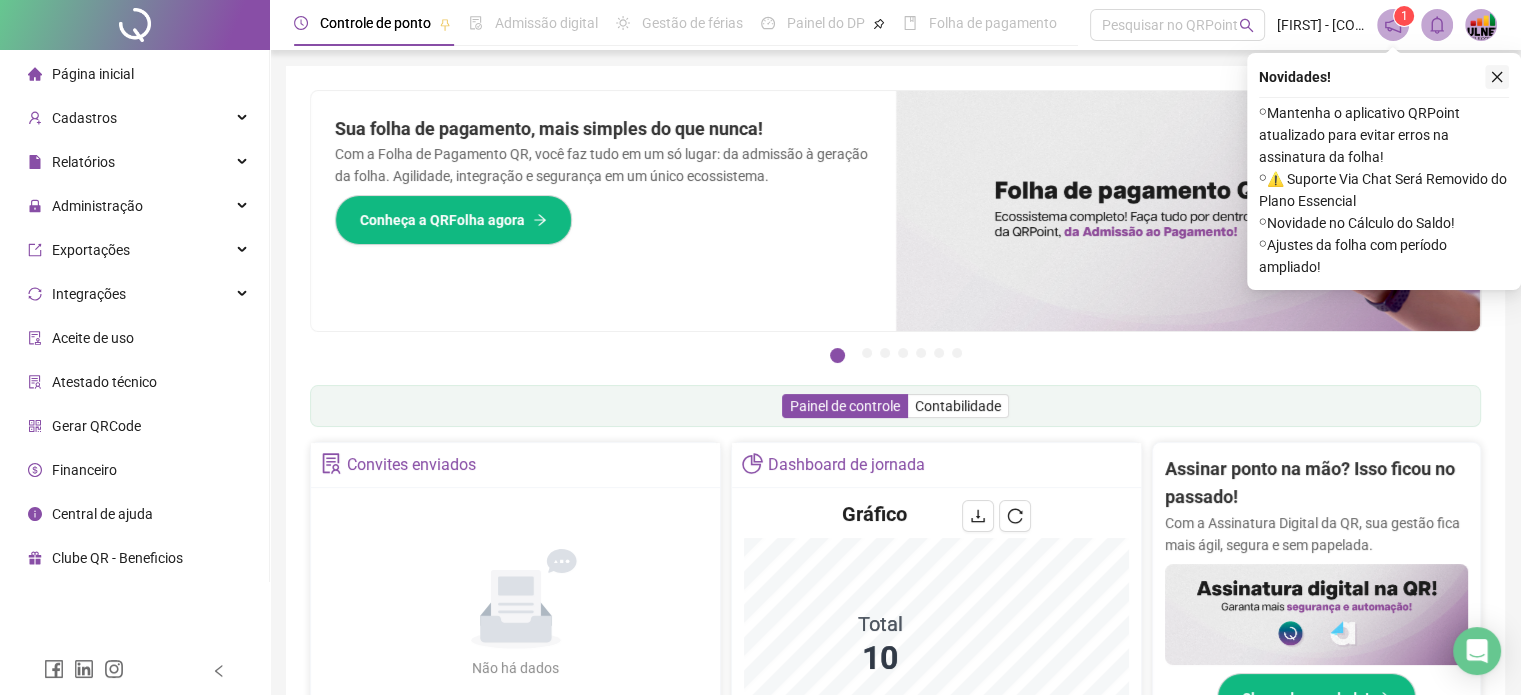 click 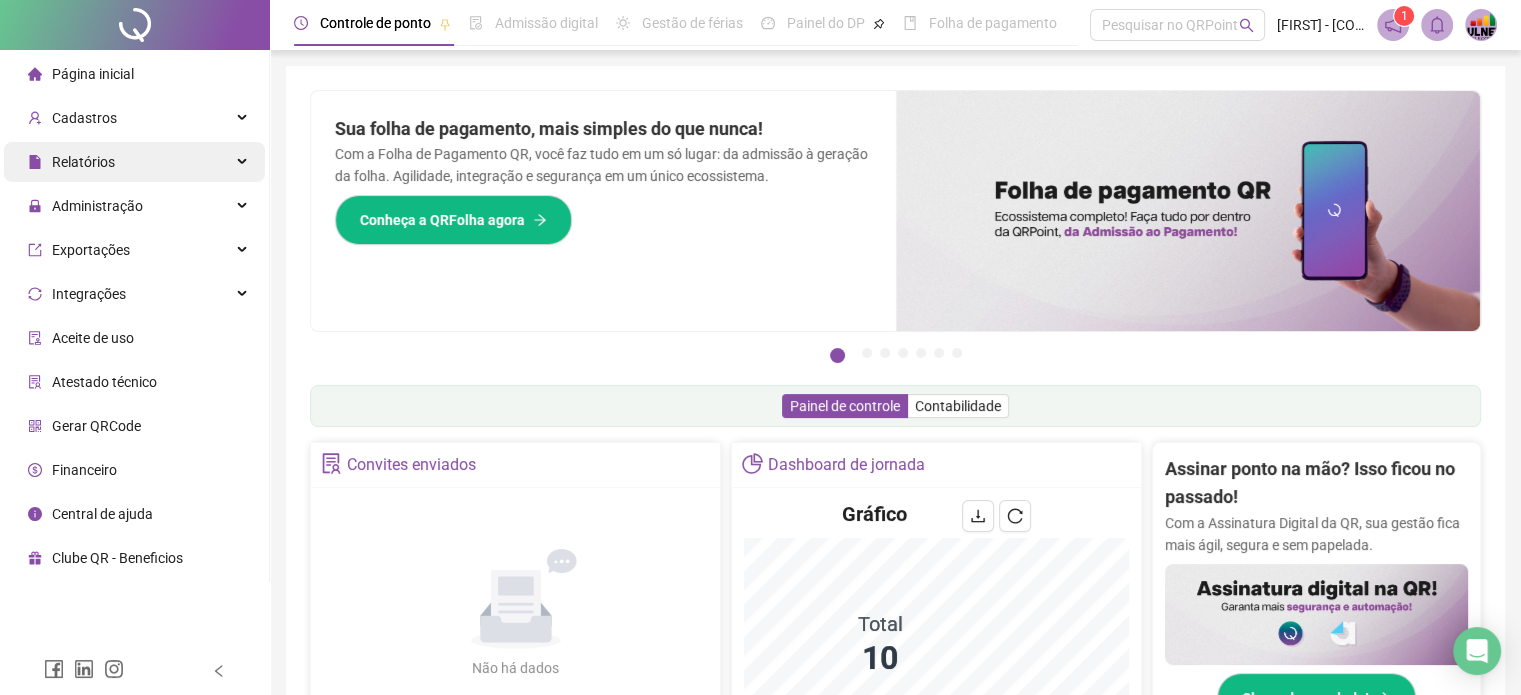 click on "Relatórios" at bounding box center (83, 162) 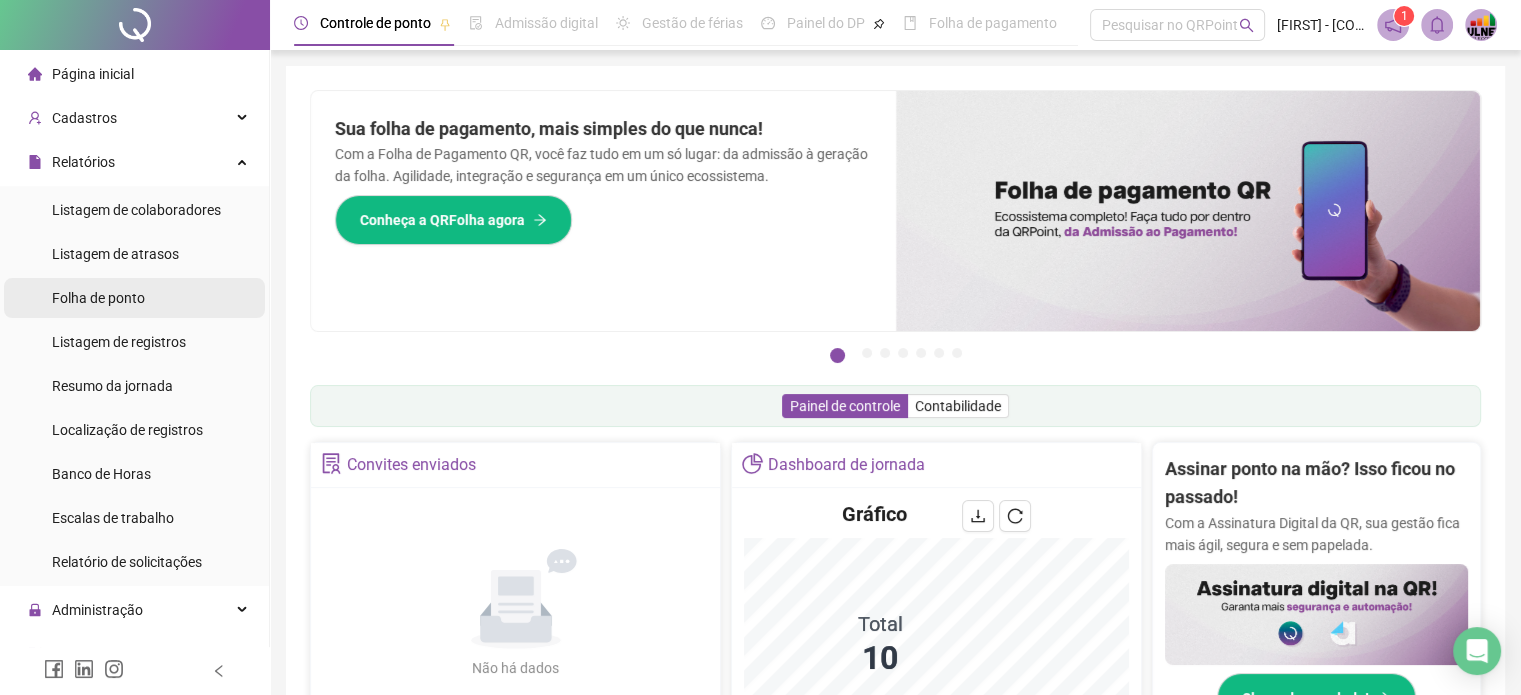 click on "Folha de ponto" at bounding box center [98, 298] 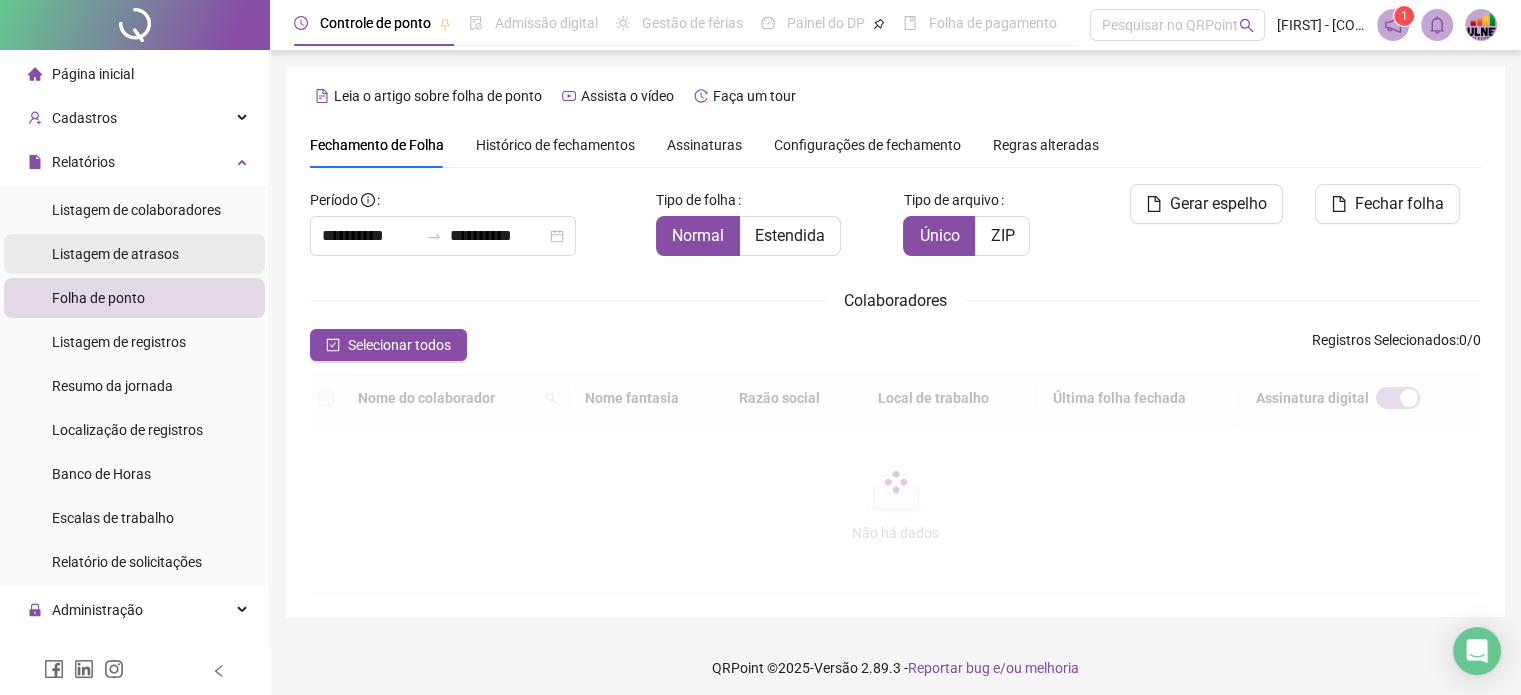 scroll, scrollTop: 61, scrollLeft: 0, axis: vertical 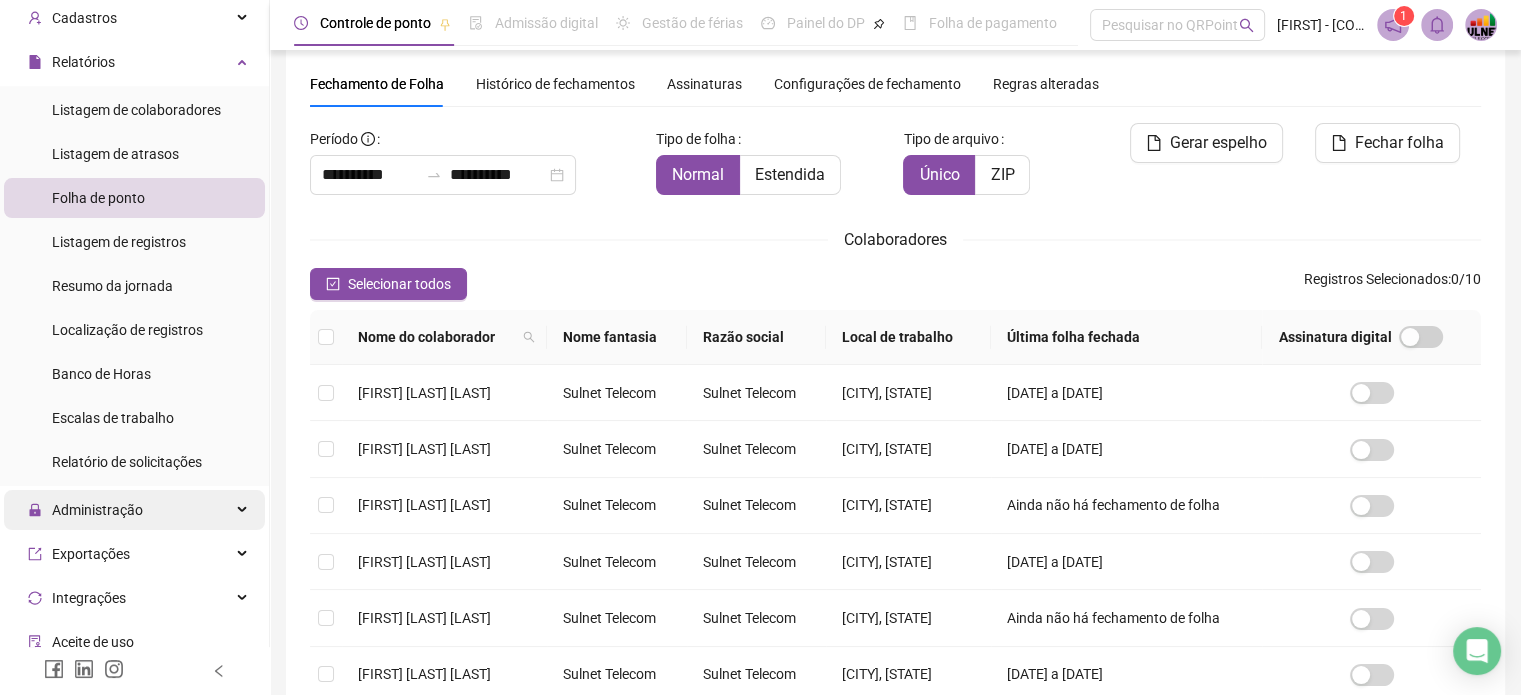 click on "Administração" at bounding box center [97, 510] 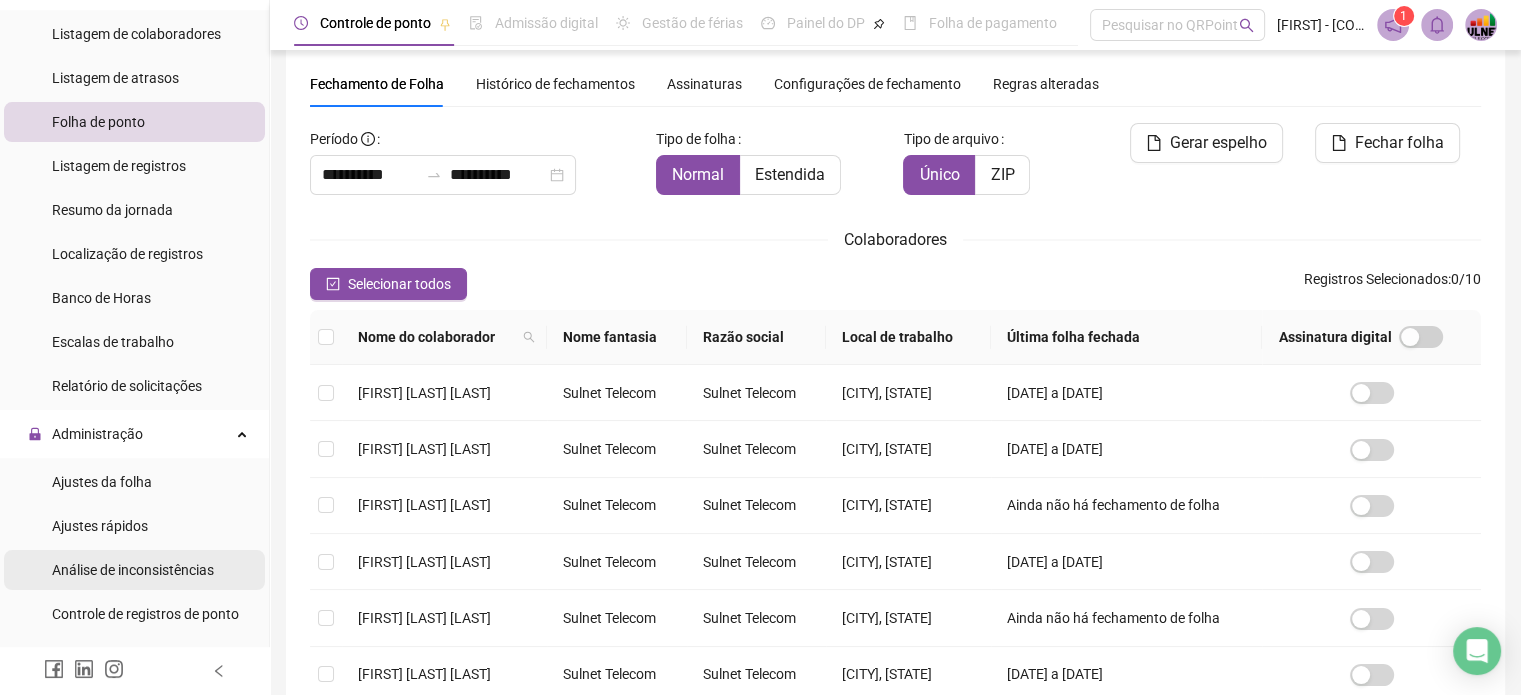 scroll, scrollTop: 300, scrollLeft: 0, axis: vertical 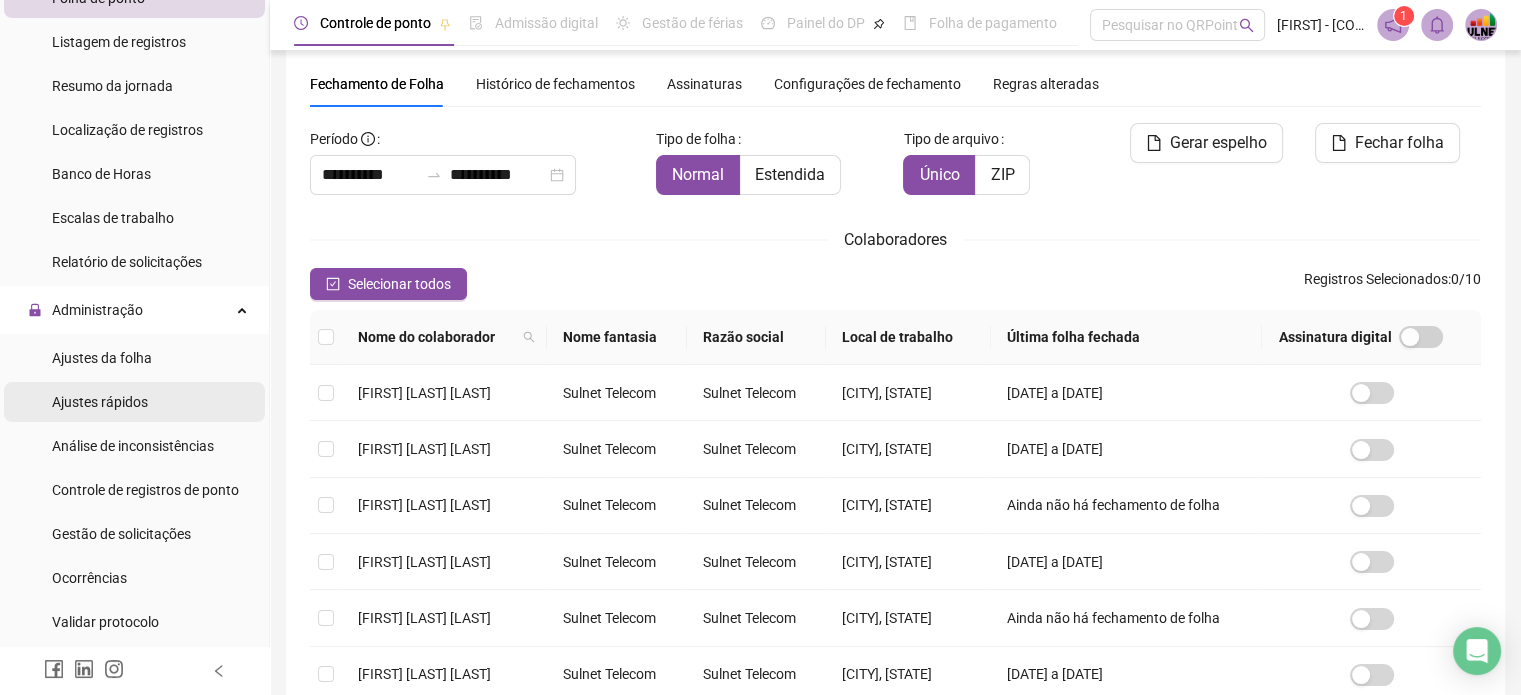 click on "Ajustes rápidos" at bounding box center (100, 402) 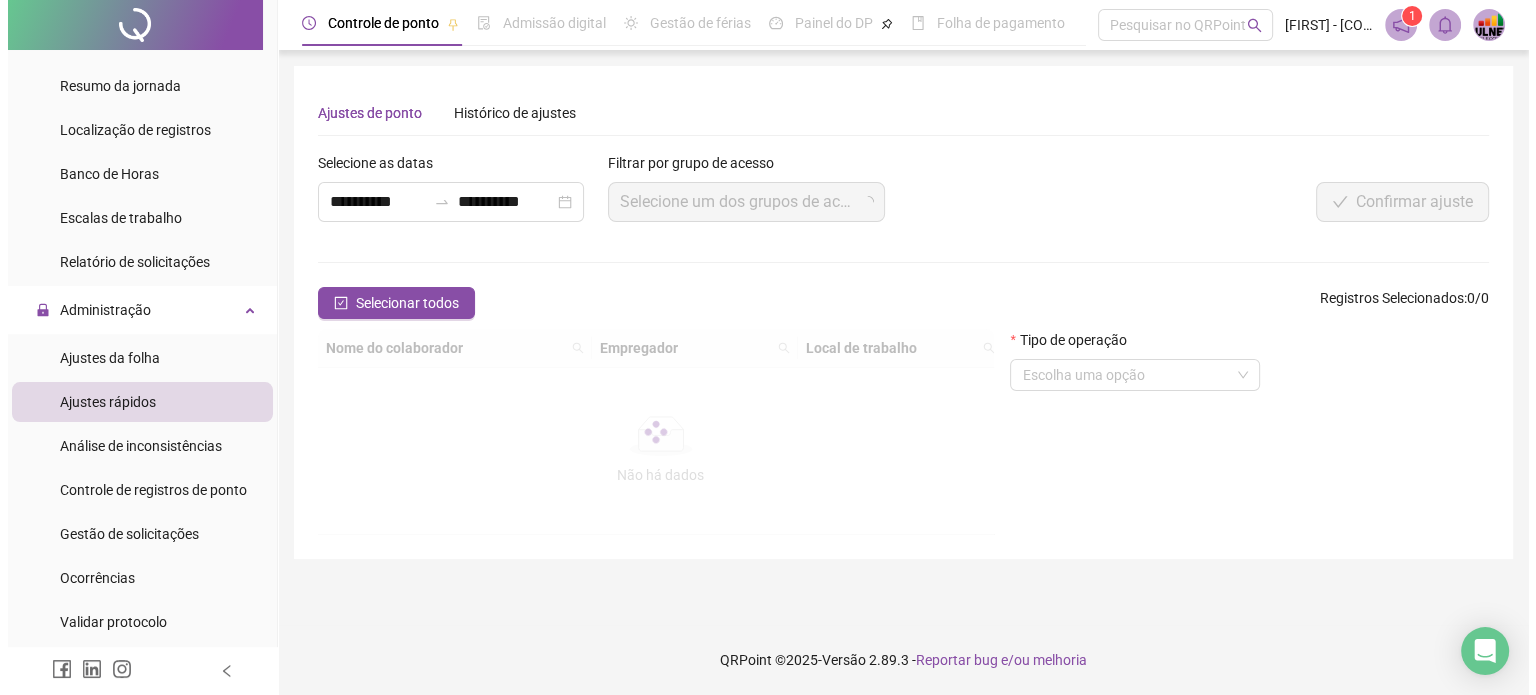 scroll, scrollTop: 0, scrollLeft: 0, axis: both 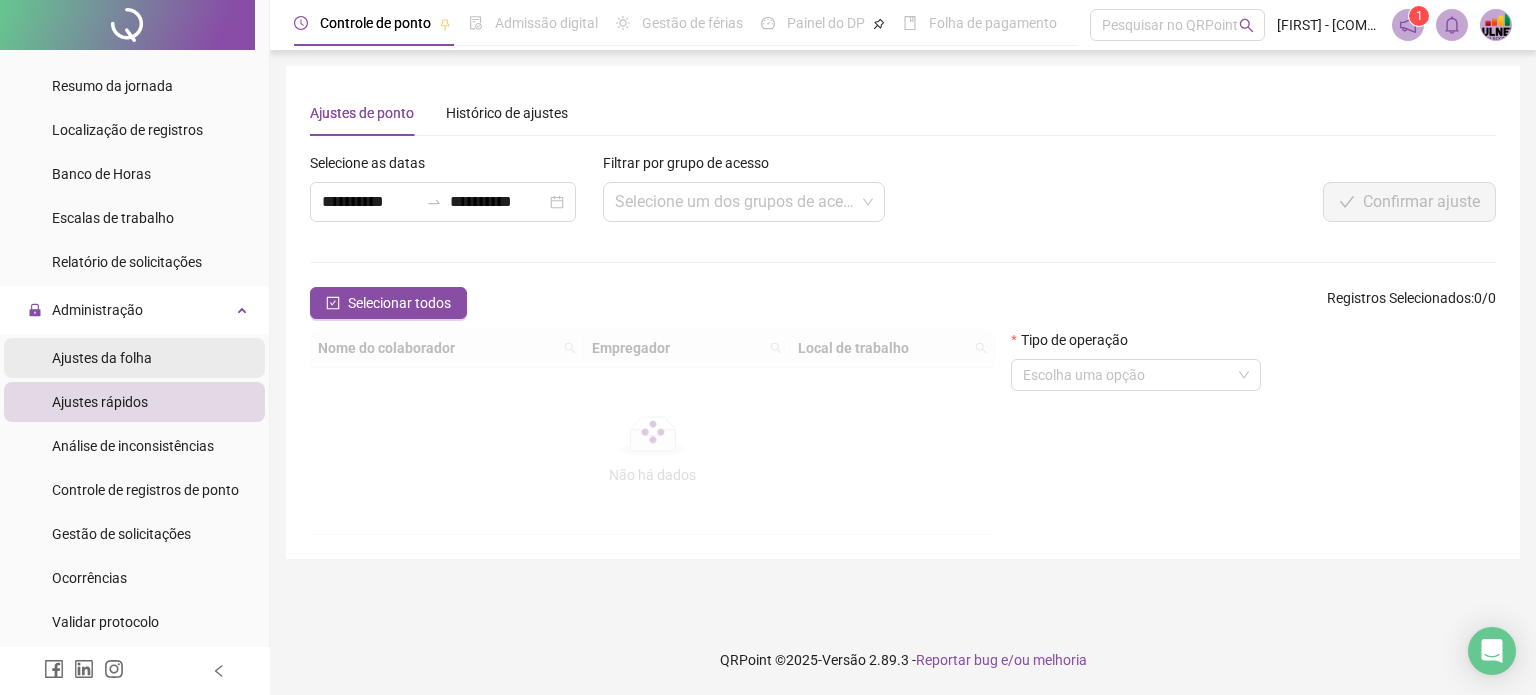 click on "Ajustes da folha" at bounding box center [102, 358] 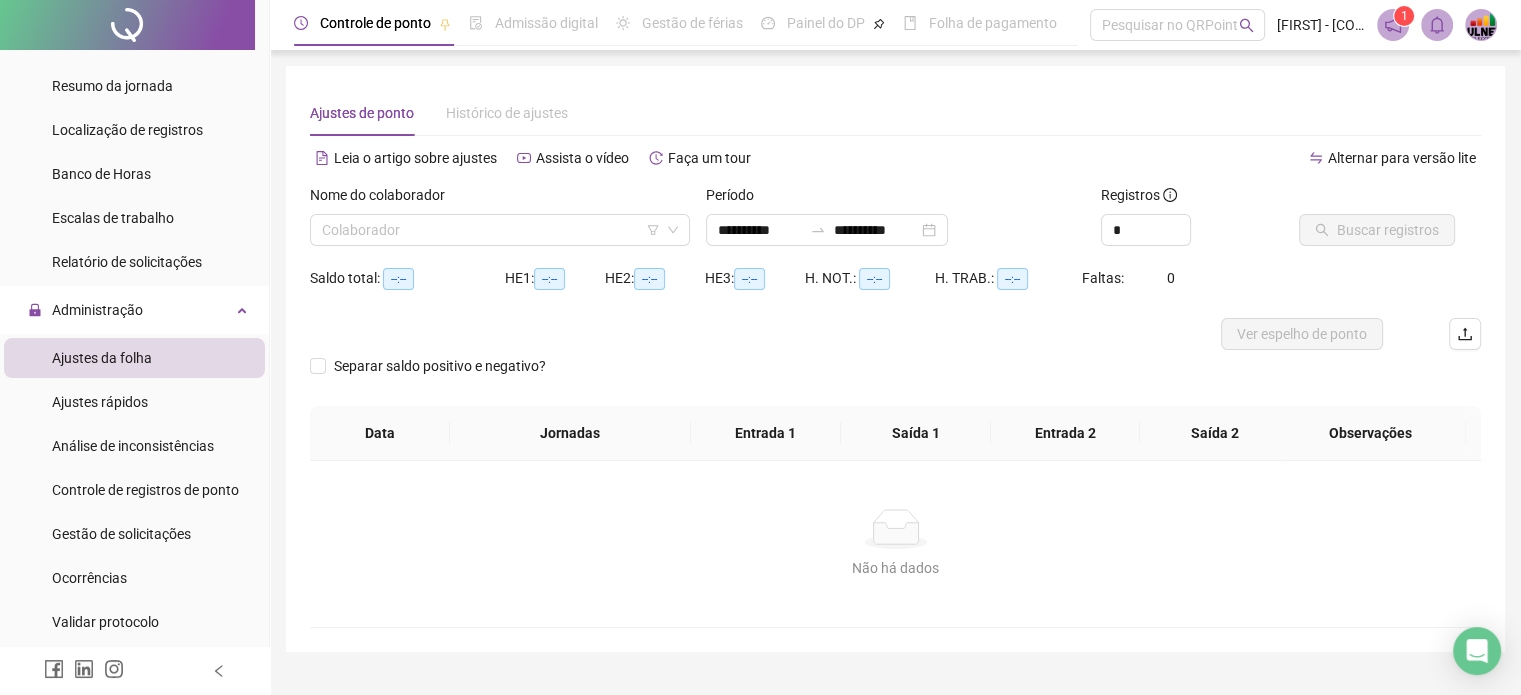 click on "Ajustes da folha" at bounding box center [102, 358] 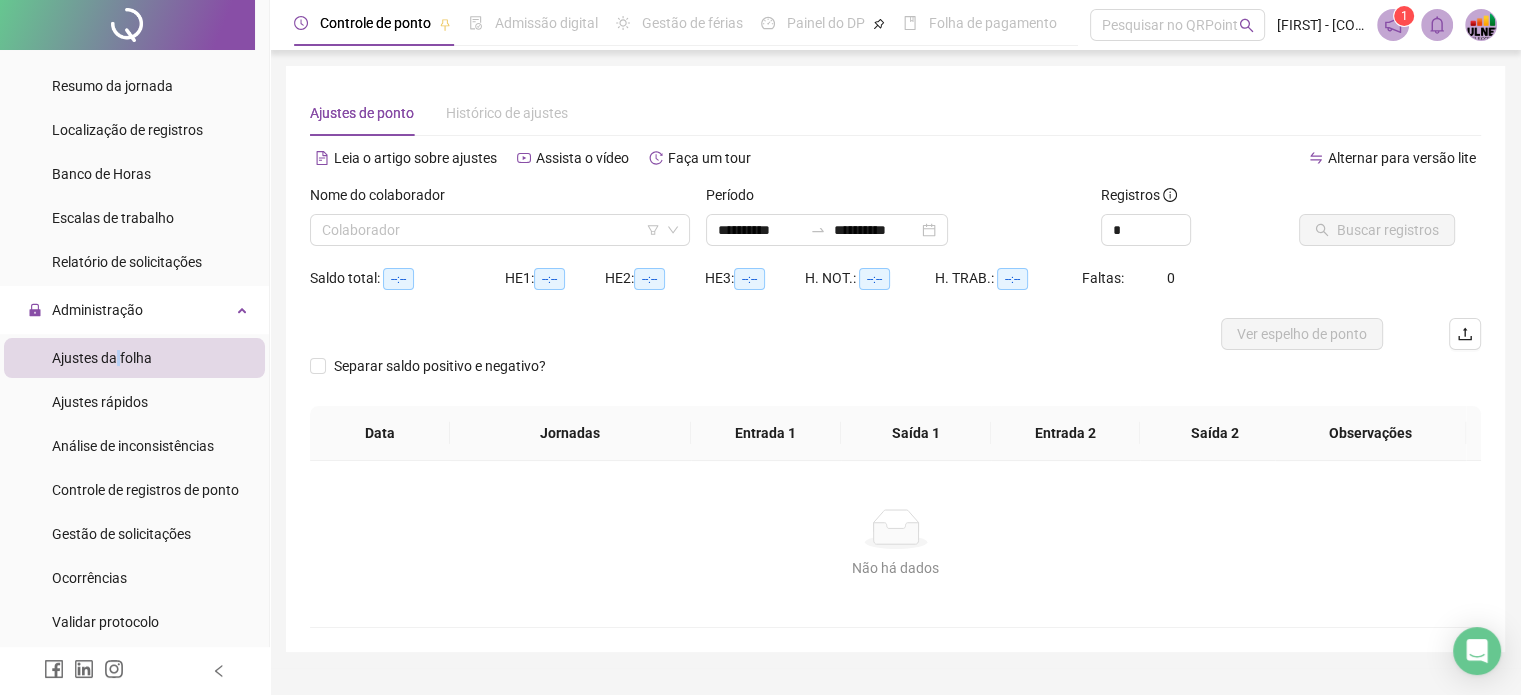 click on "Ajustes da folha" at bounding box center (102, 358) 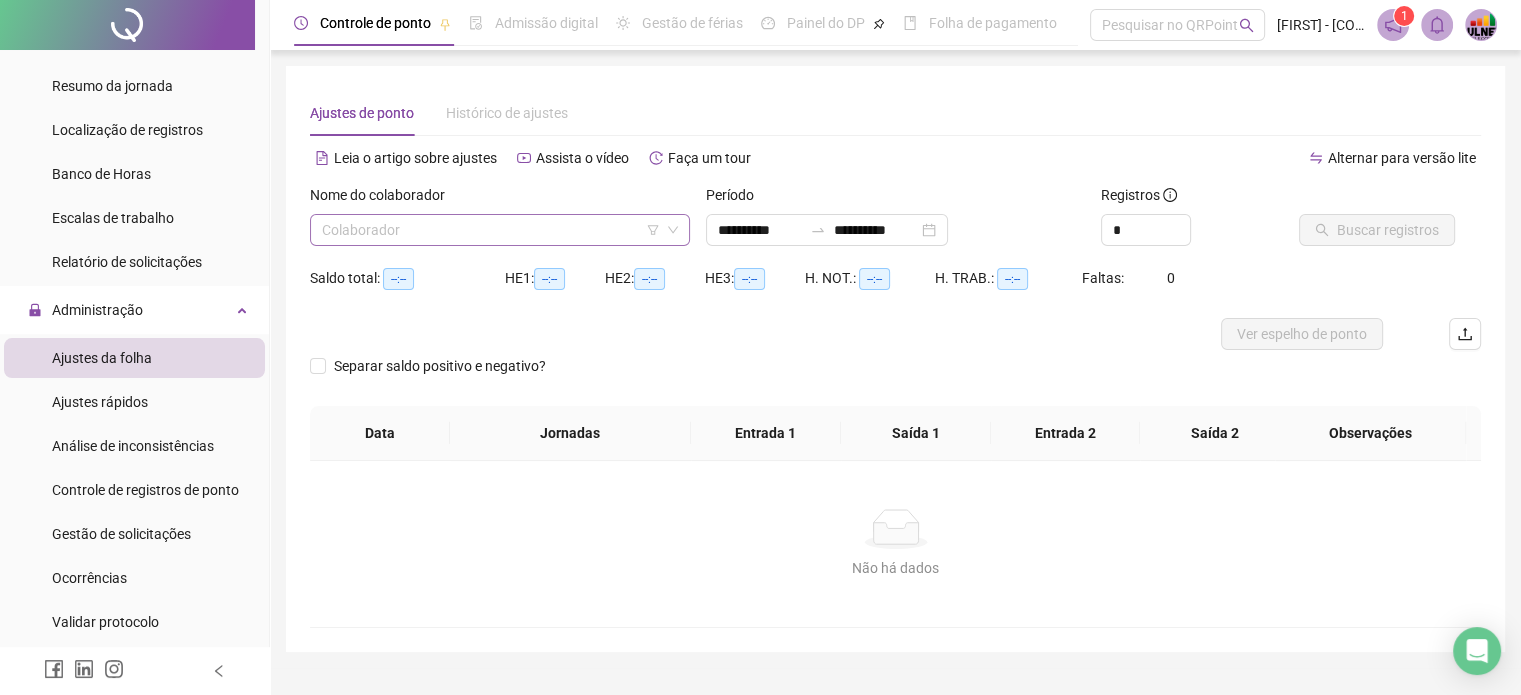 click at bounding box center (491, 230) 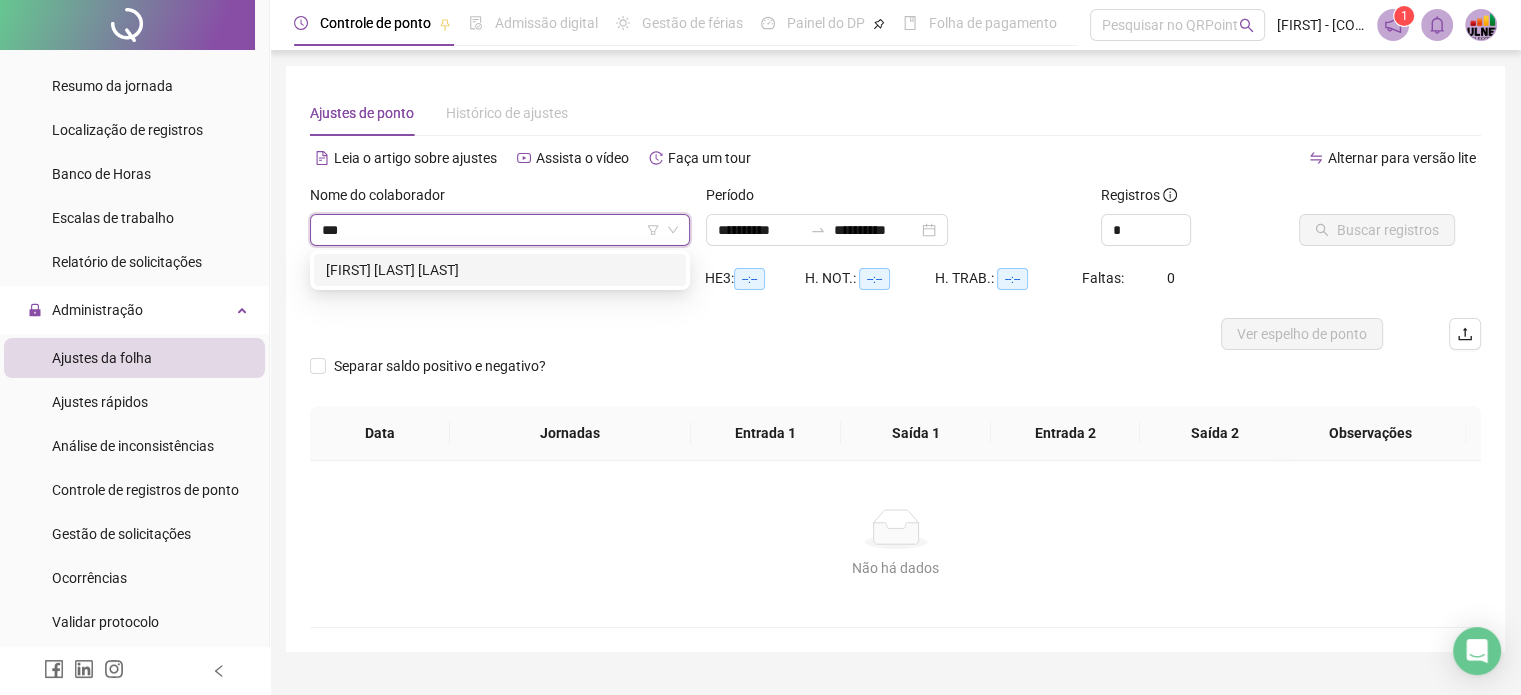 type on "****" 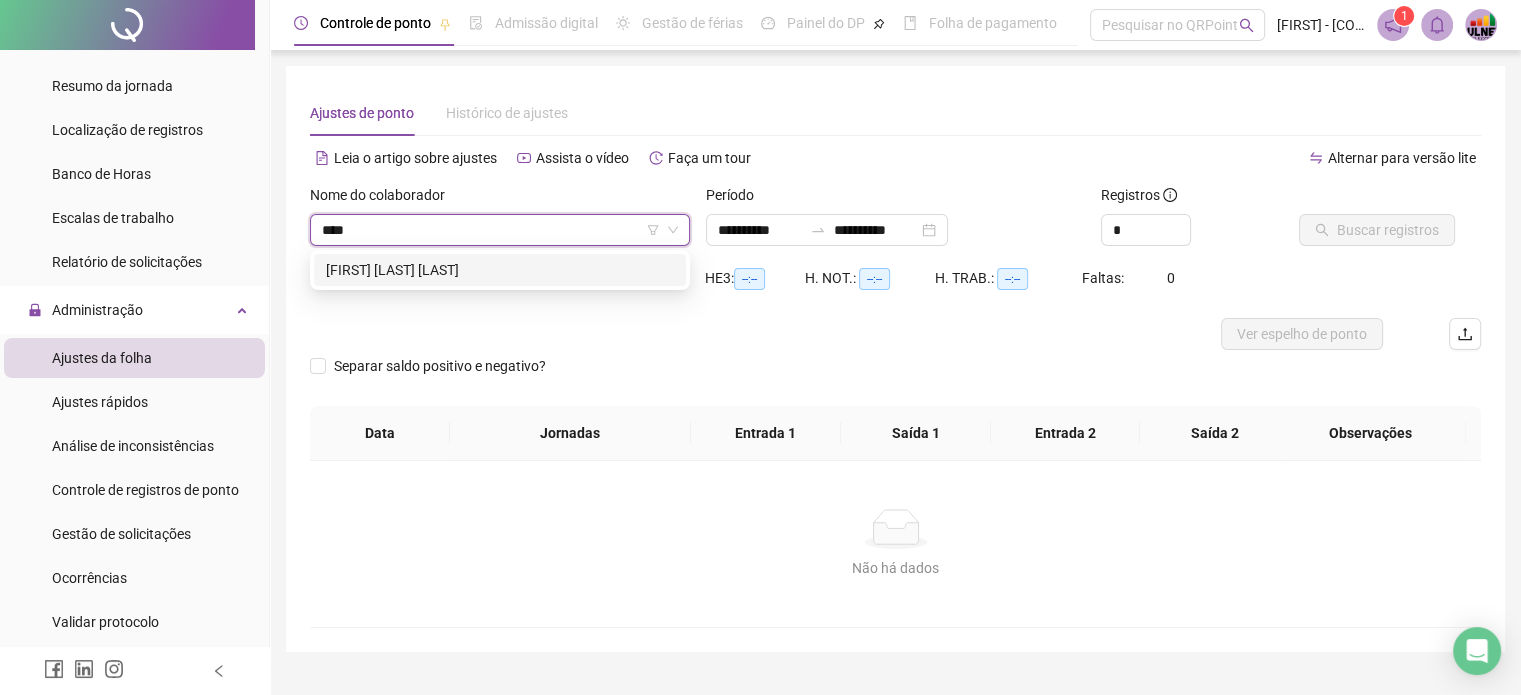 drag, startPoint x: 459, startPoint y: 264, endPoint x: 456, endPoint y: 278, distance: 14.3178215 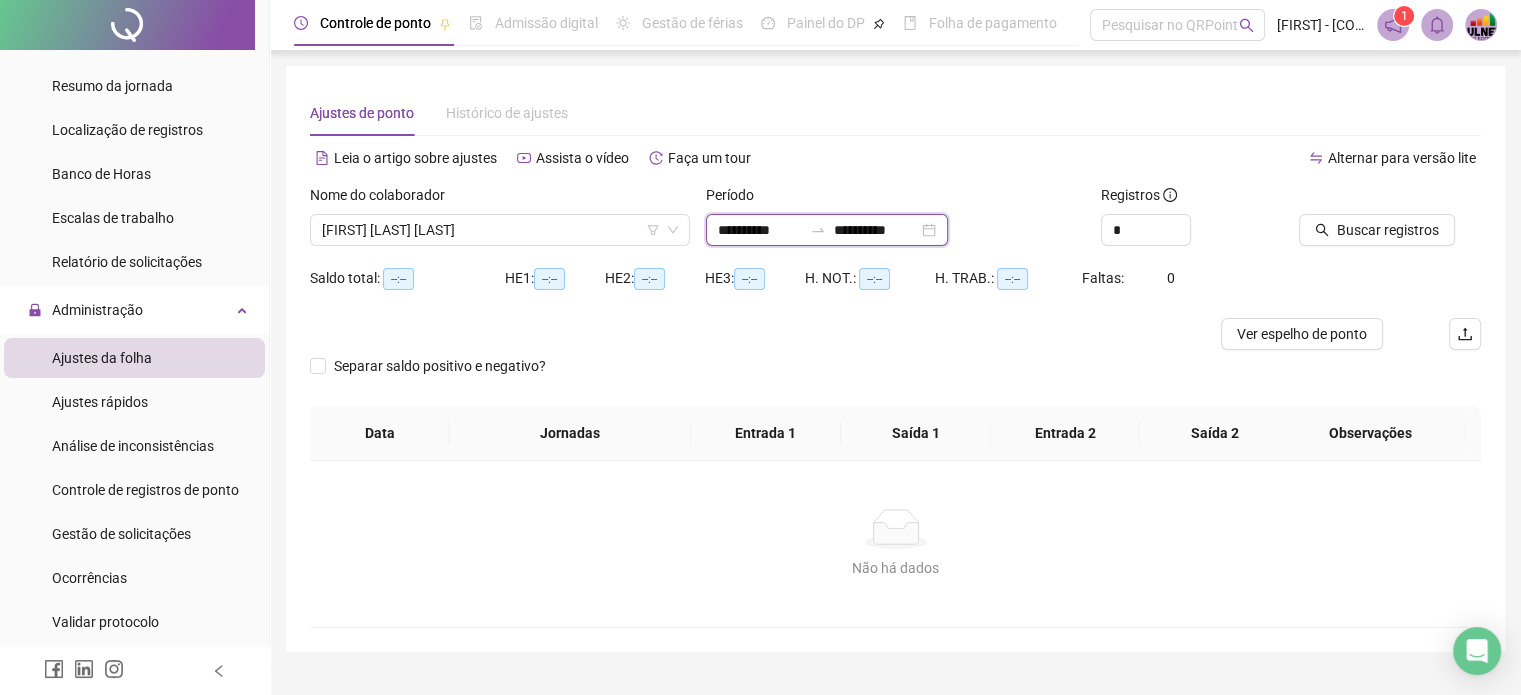 click on "**********" at bounding box center (760, 230) 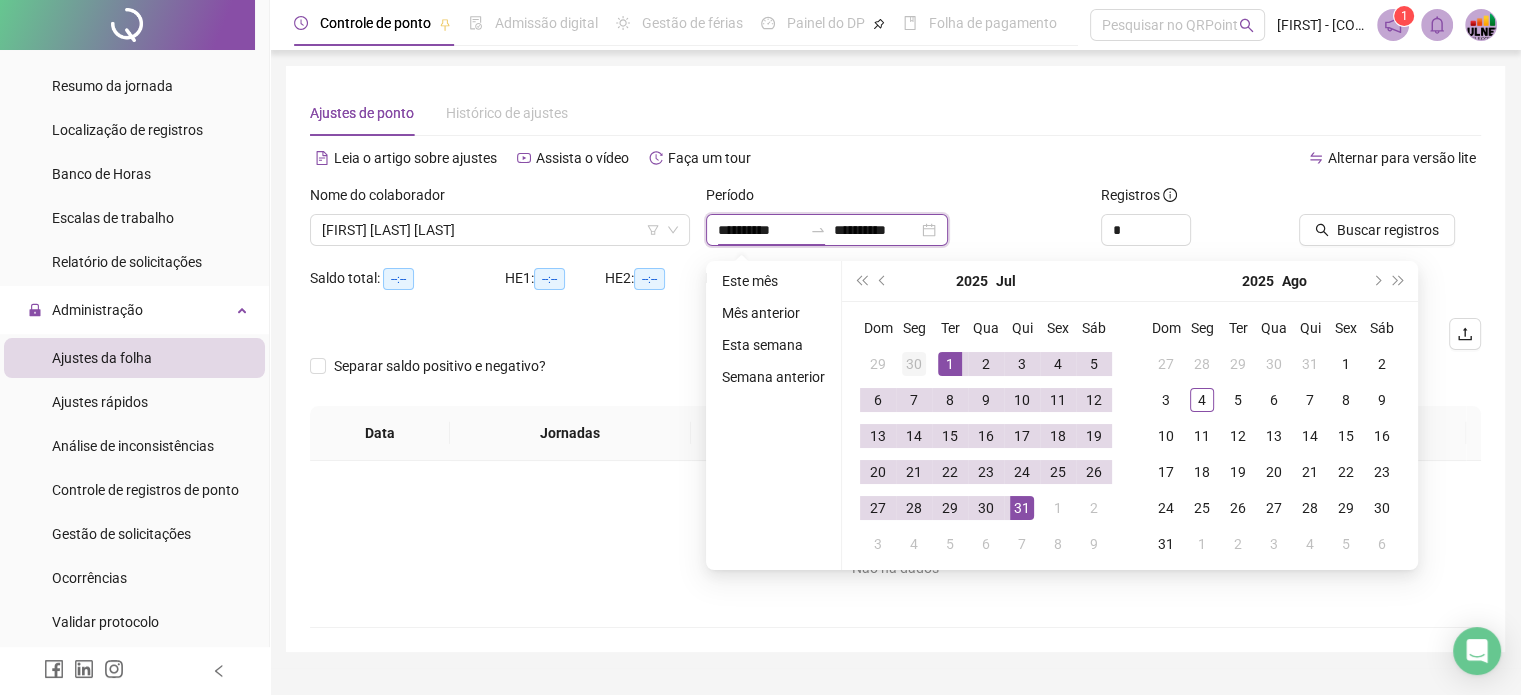 type on "**********" 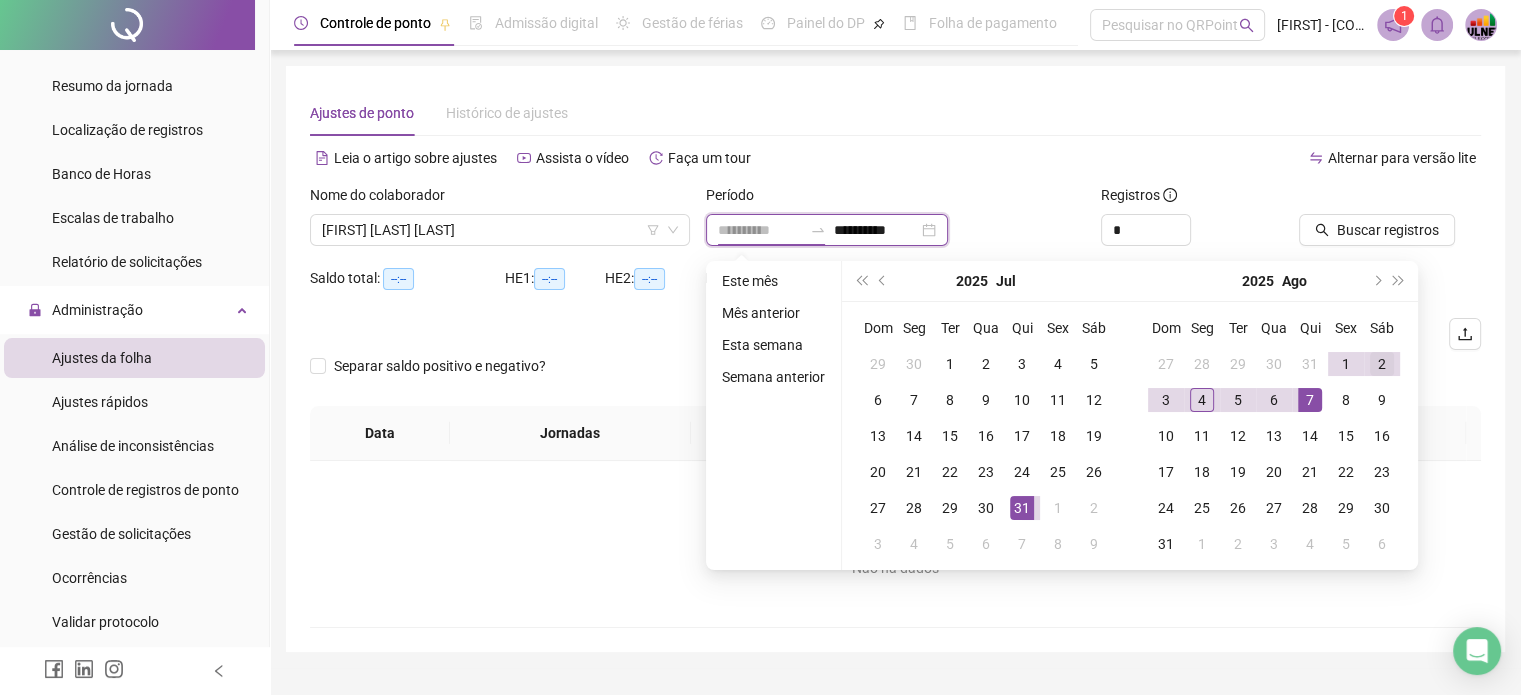 type on "**********" 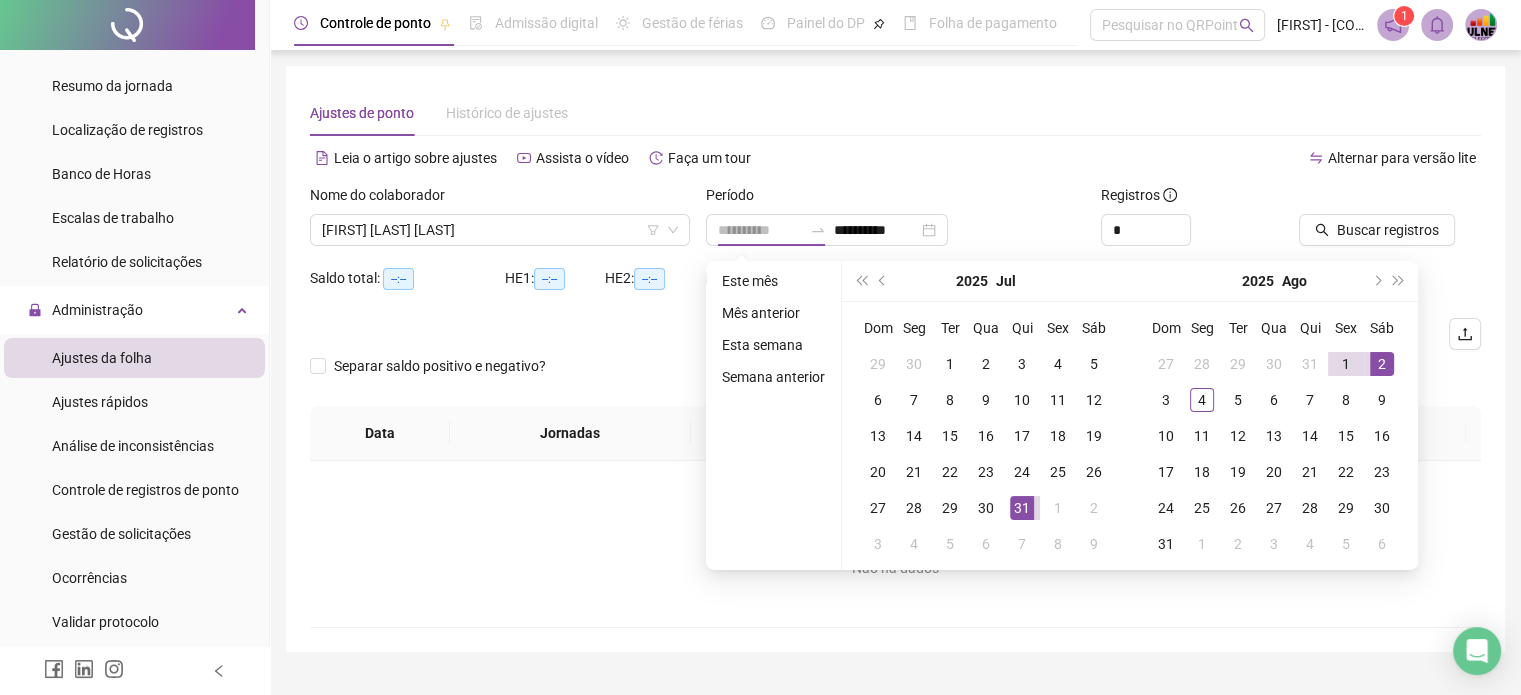 click on "2" at bounding box center [1382, 364] 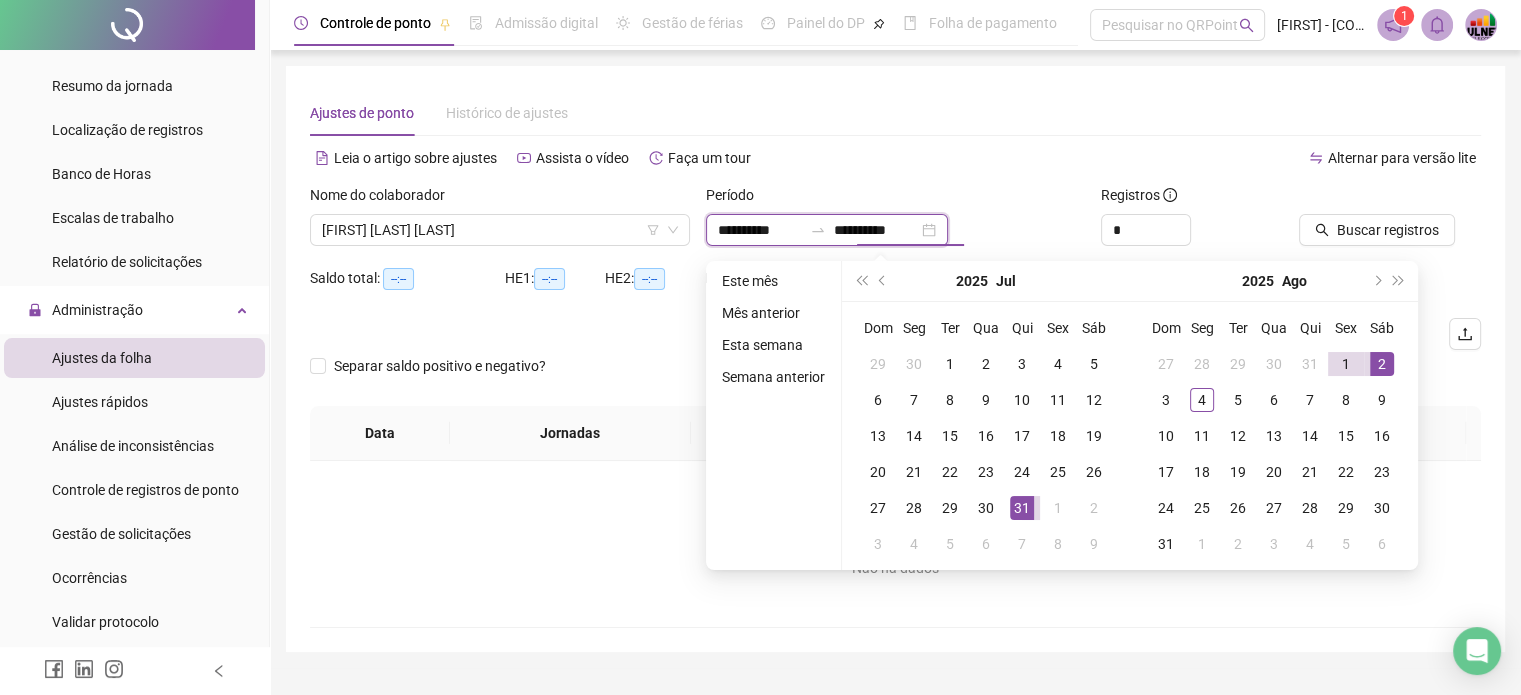 click on "**********" at bounding box center [876, 230] 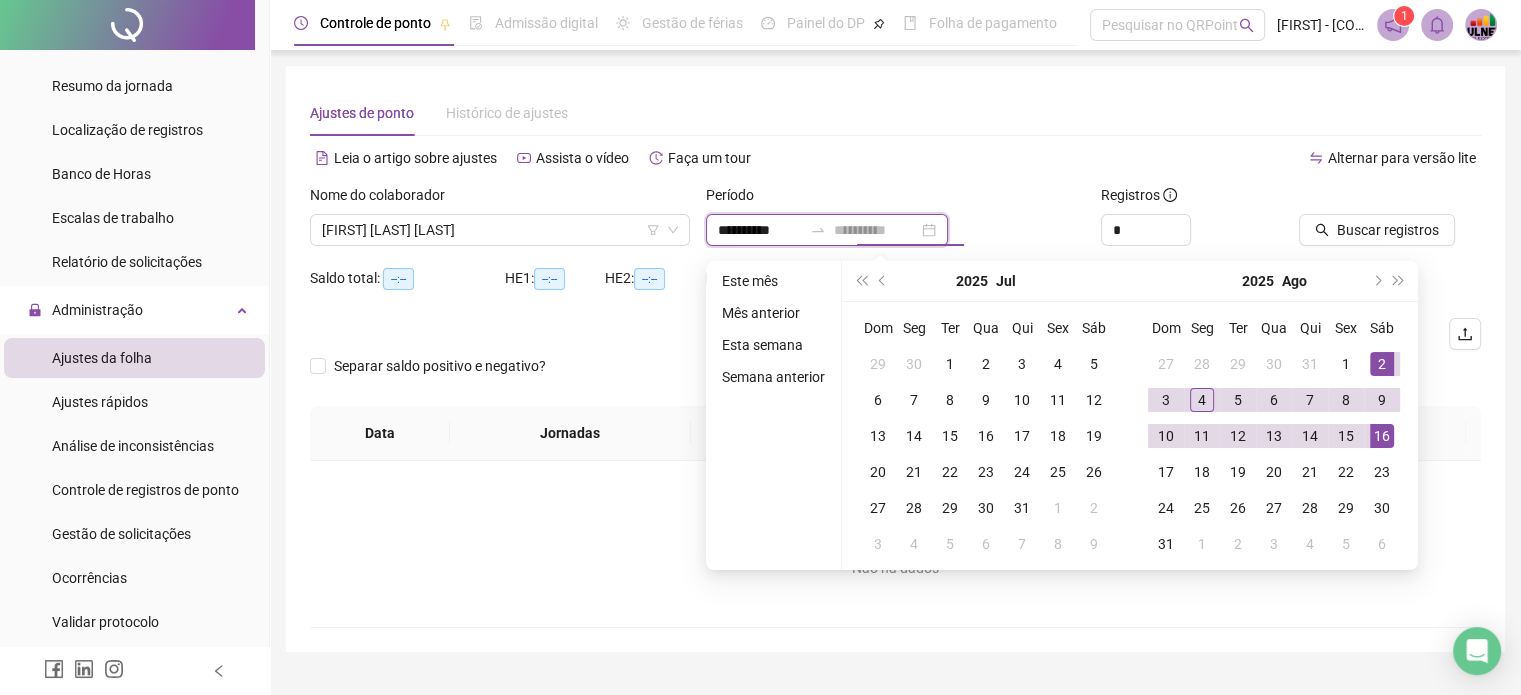 type on "**********" 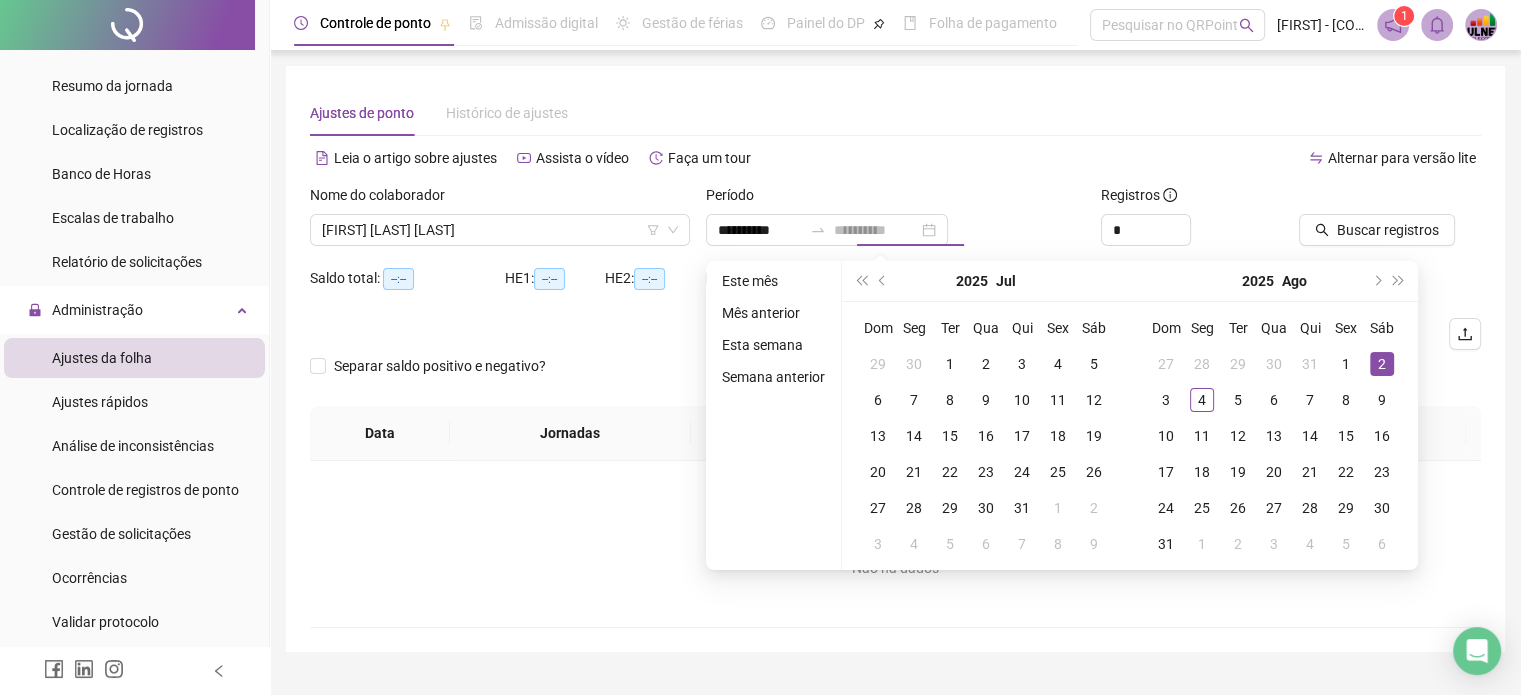 click on "2" at bounding box center (1382, 364) 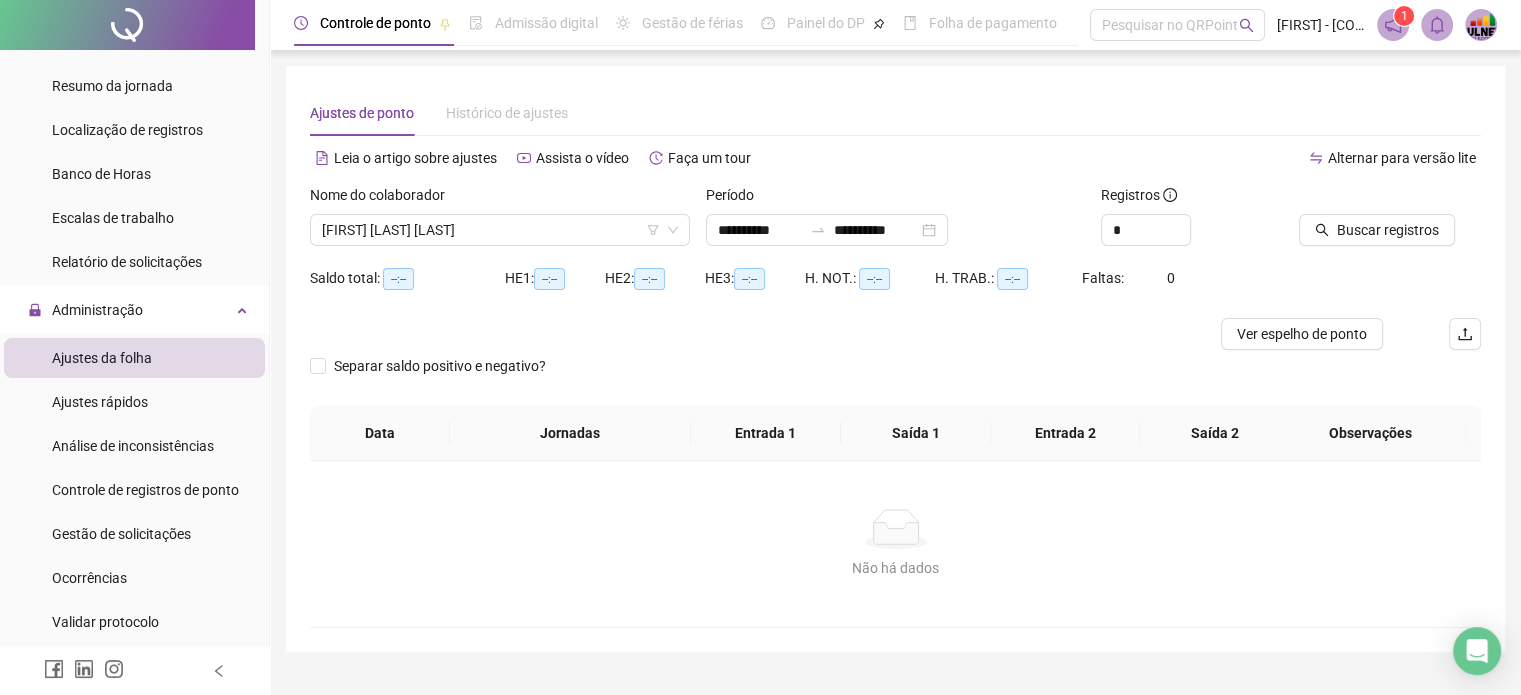 click on "Alternar para versão lite" at bounding box center (1189, 158) 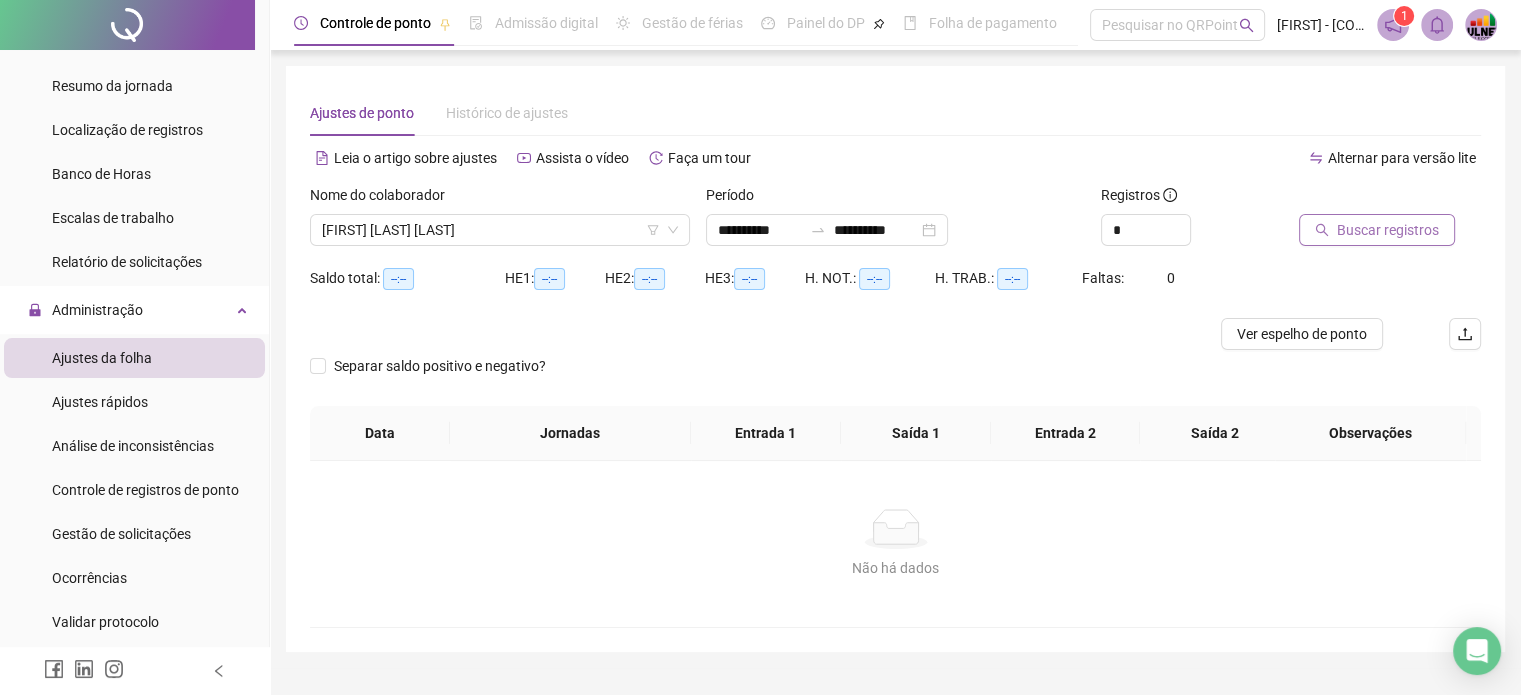 click on "Buscar registros" at bounding box center (1388, 230) 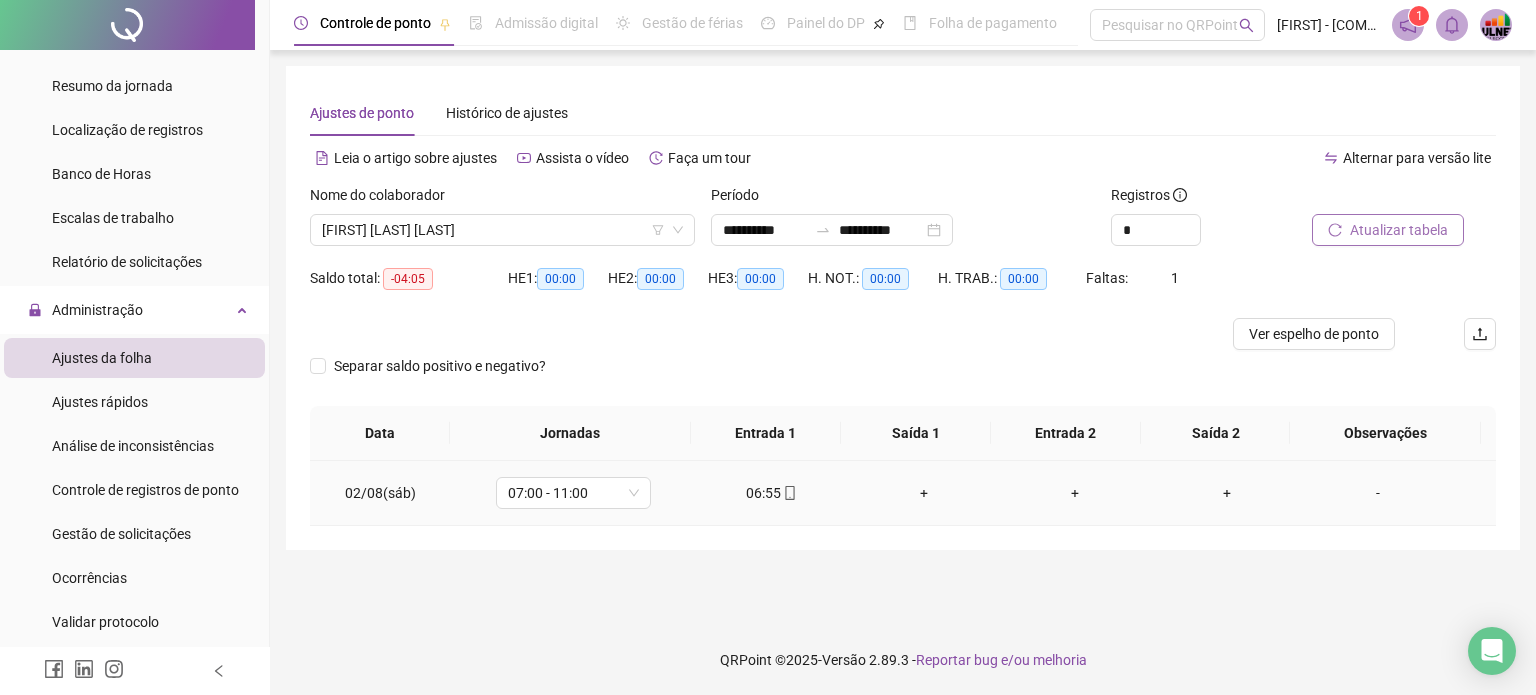 click on "+" at bounding box center [924, 493] 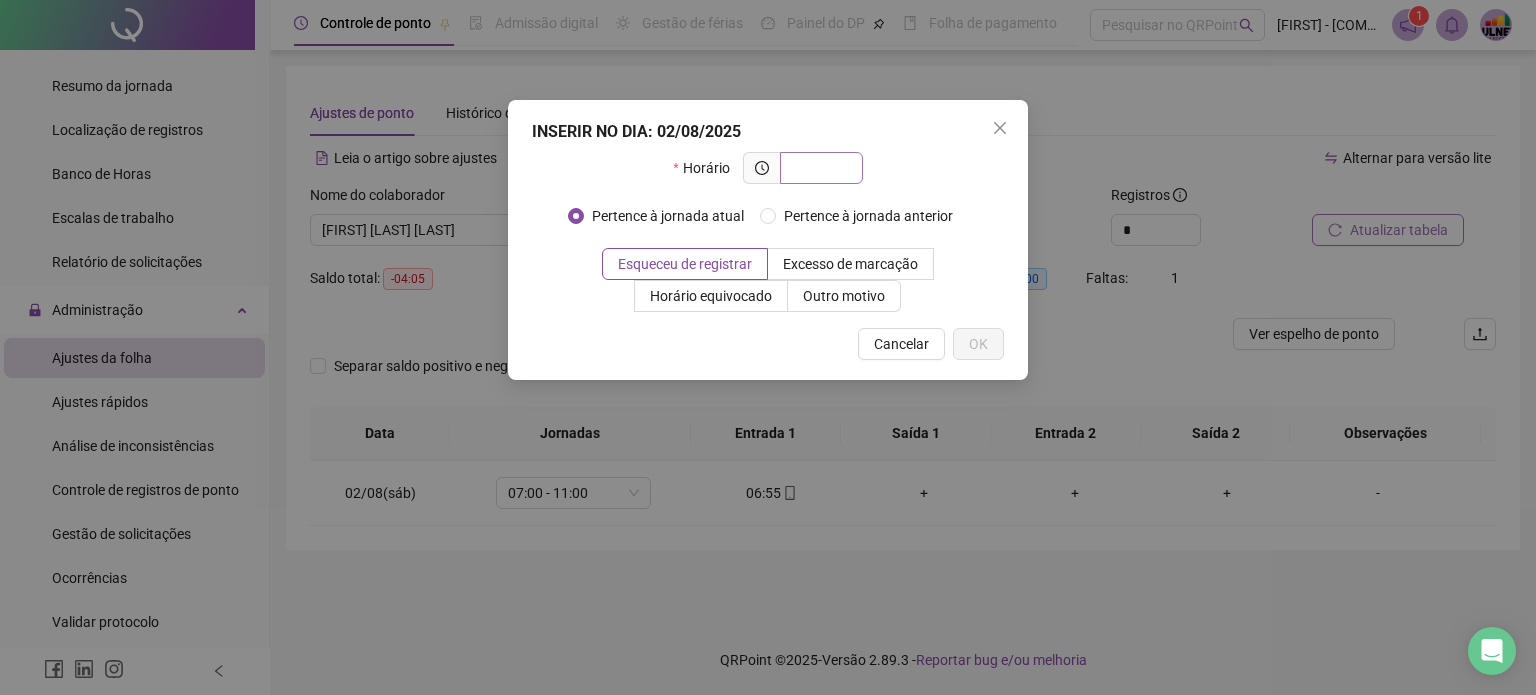 click at bounding box center (819, 168) 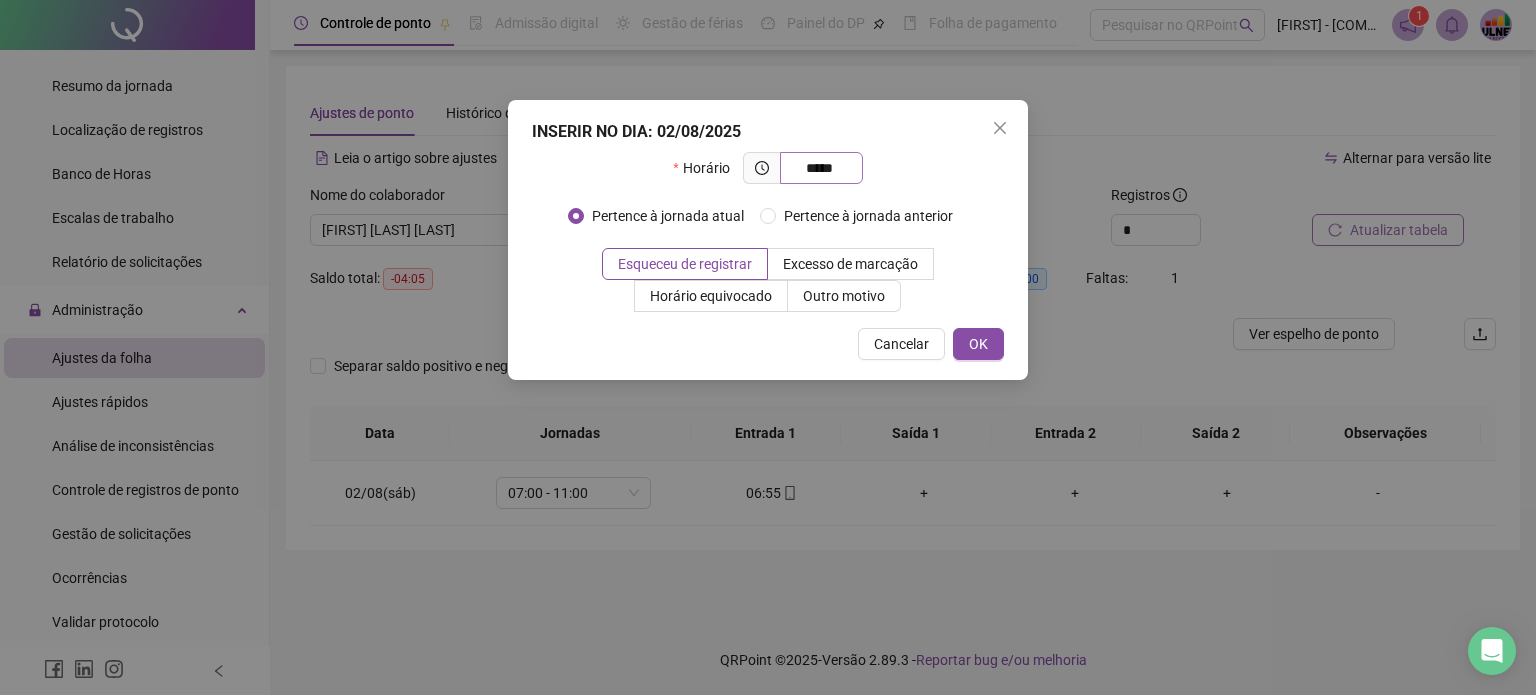 click on "*****" at bounding box center [819, 168] 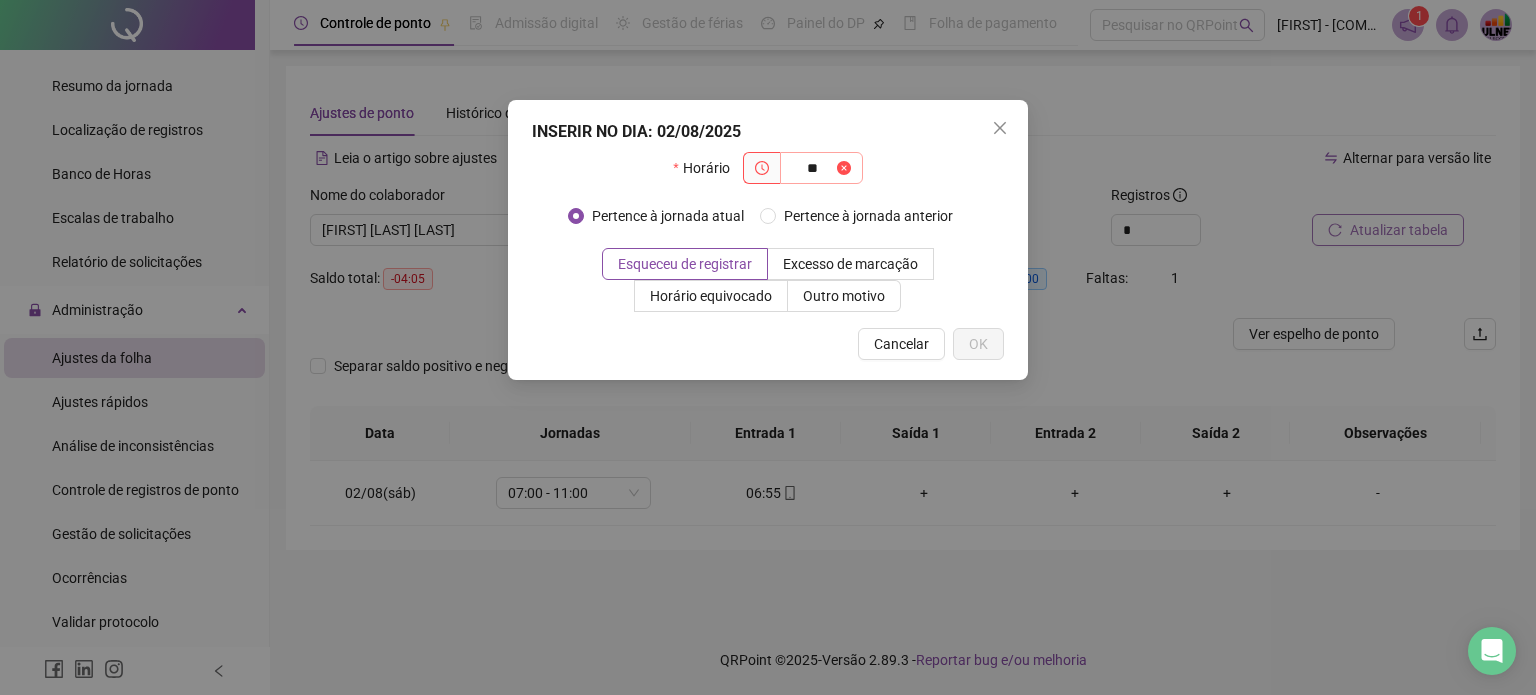 type on "*" 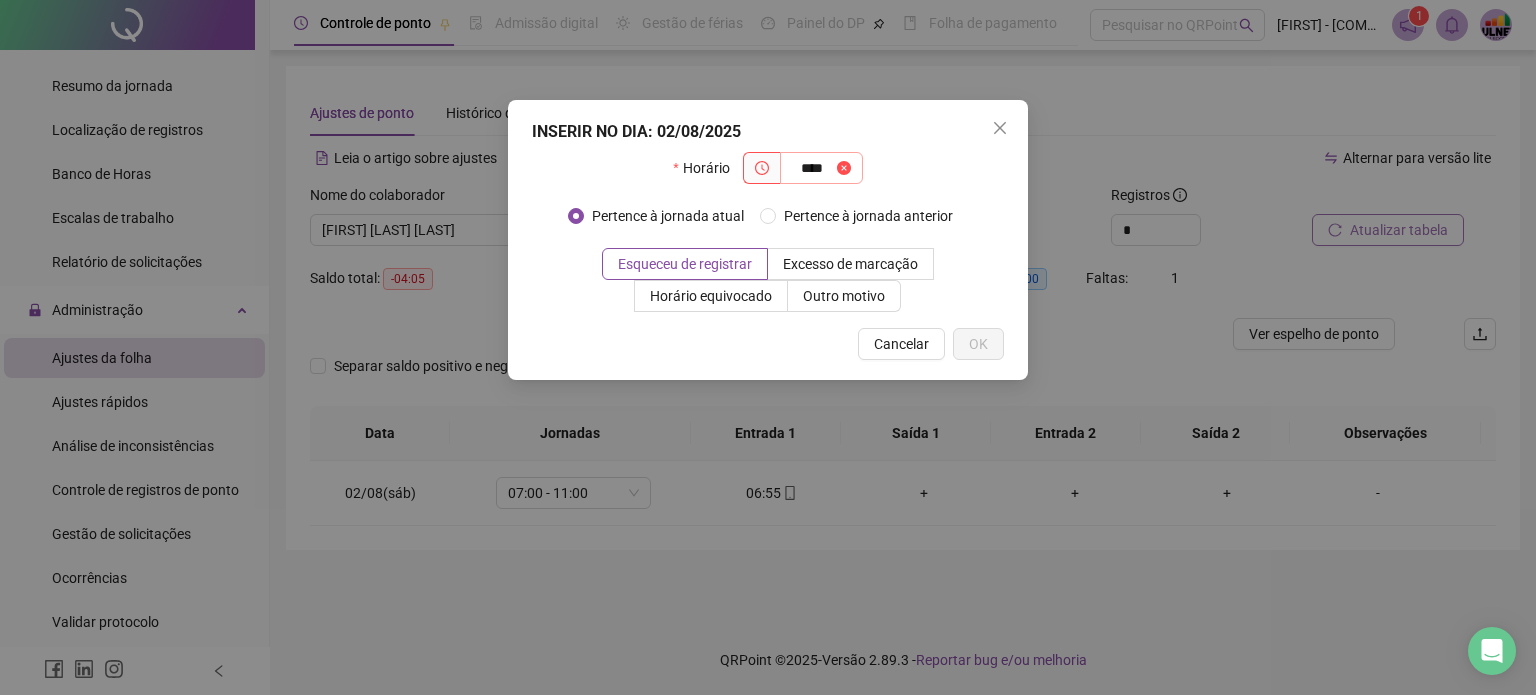 type on "*****" 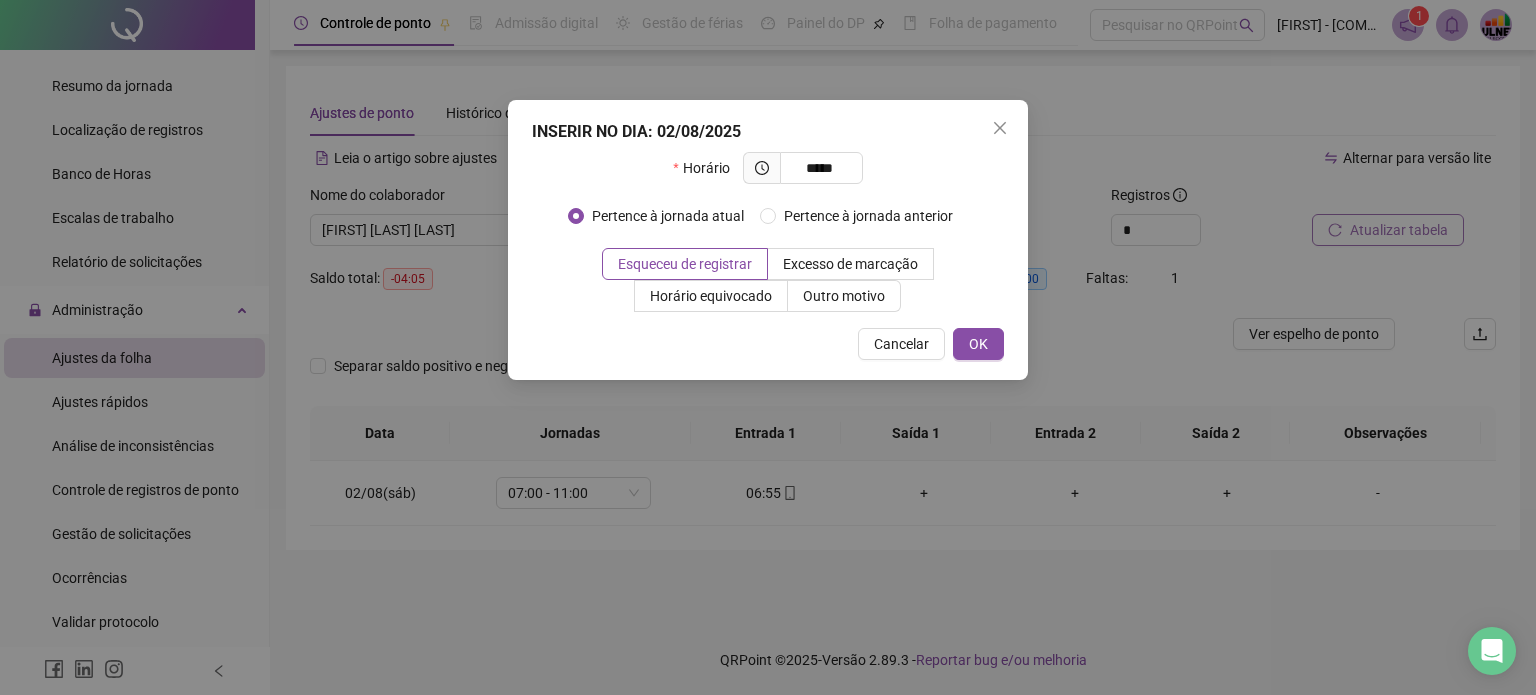 drag, startPoint x: 844, startPoint y: 172, endPoint x: 612, endPoint y: 199, distance: 233.56584 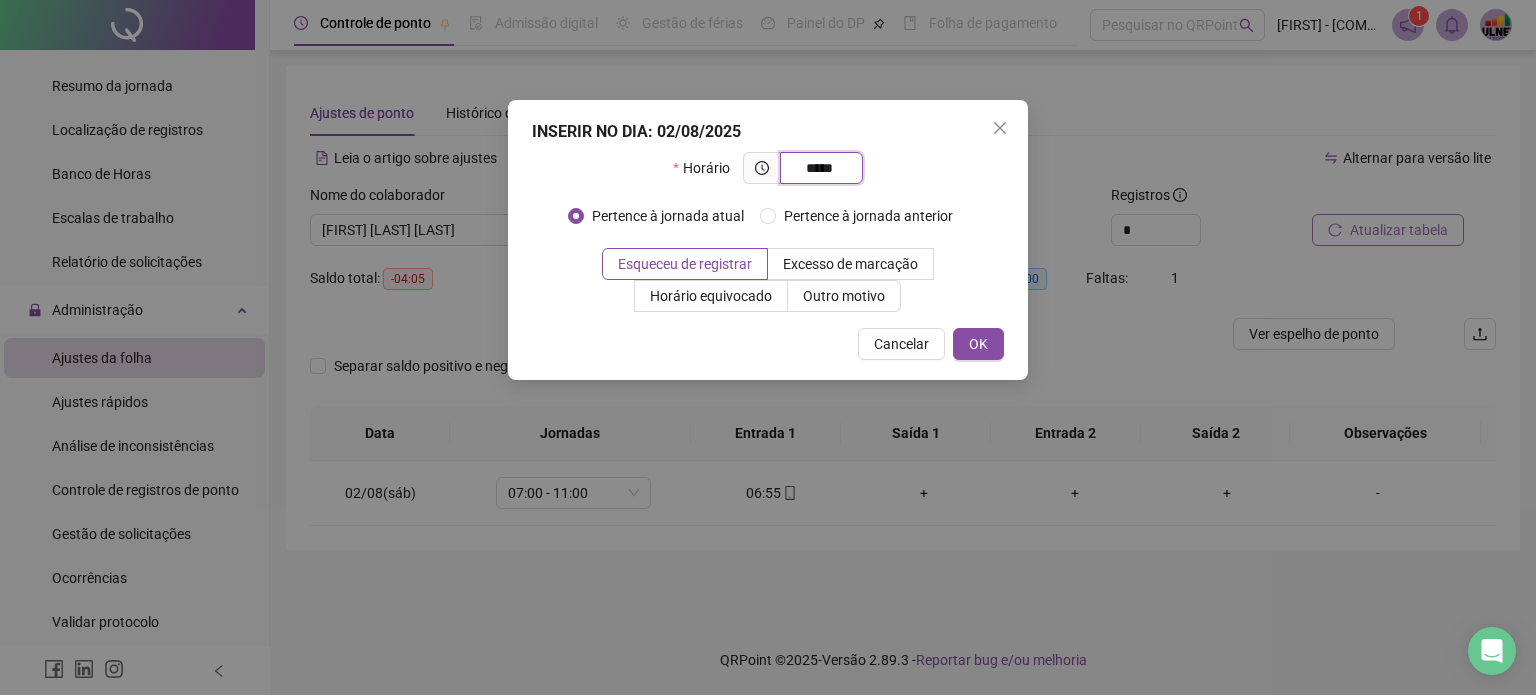 click on "*****" at bounding box center (819, 168) 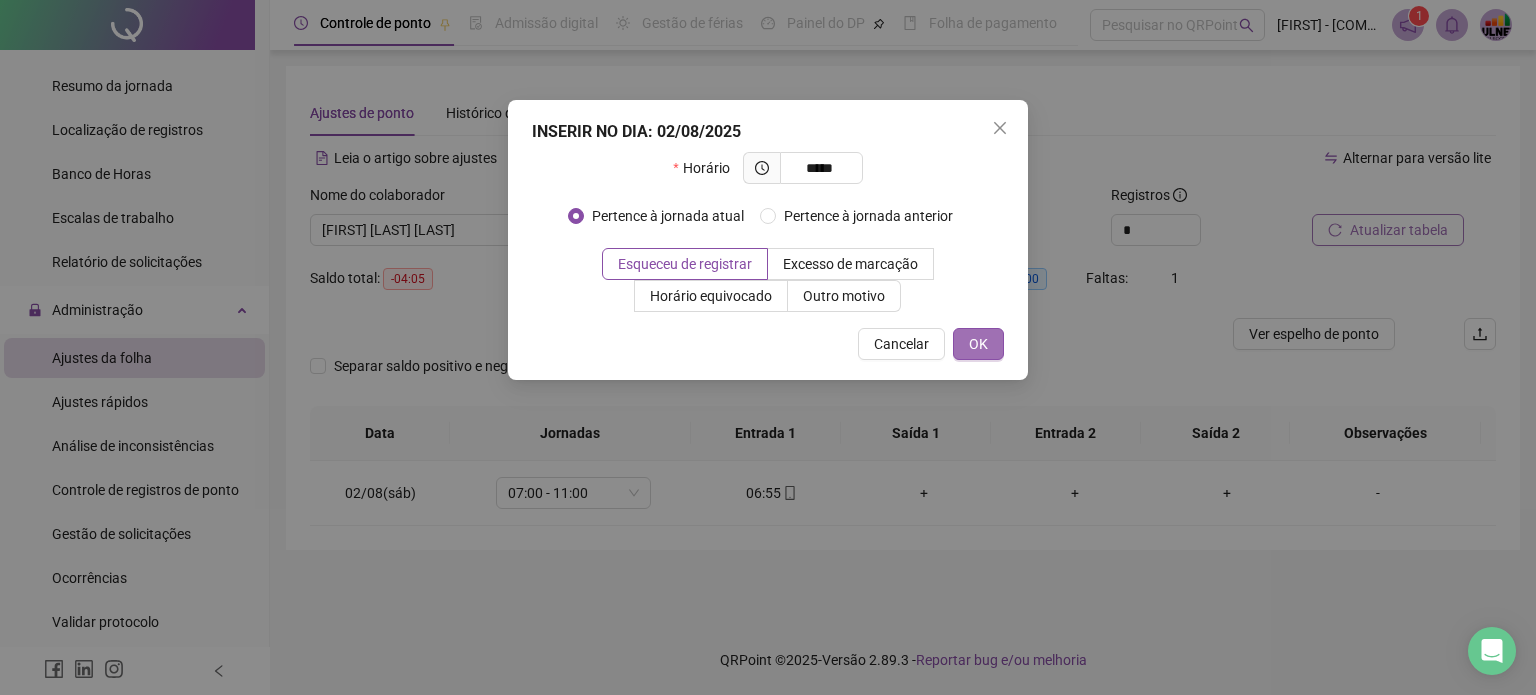 click on "OK" at bounding box center [978, 344] 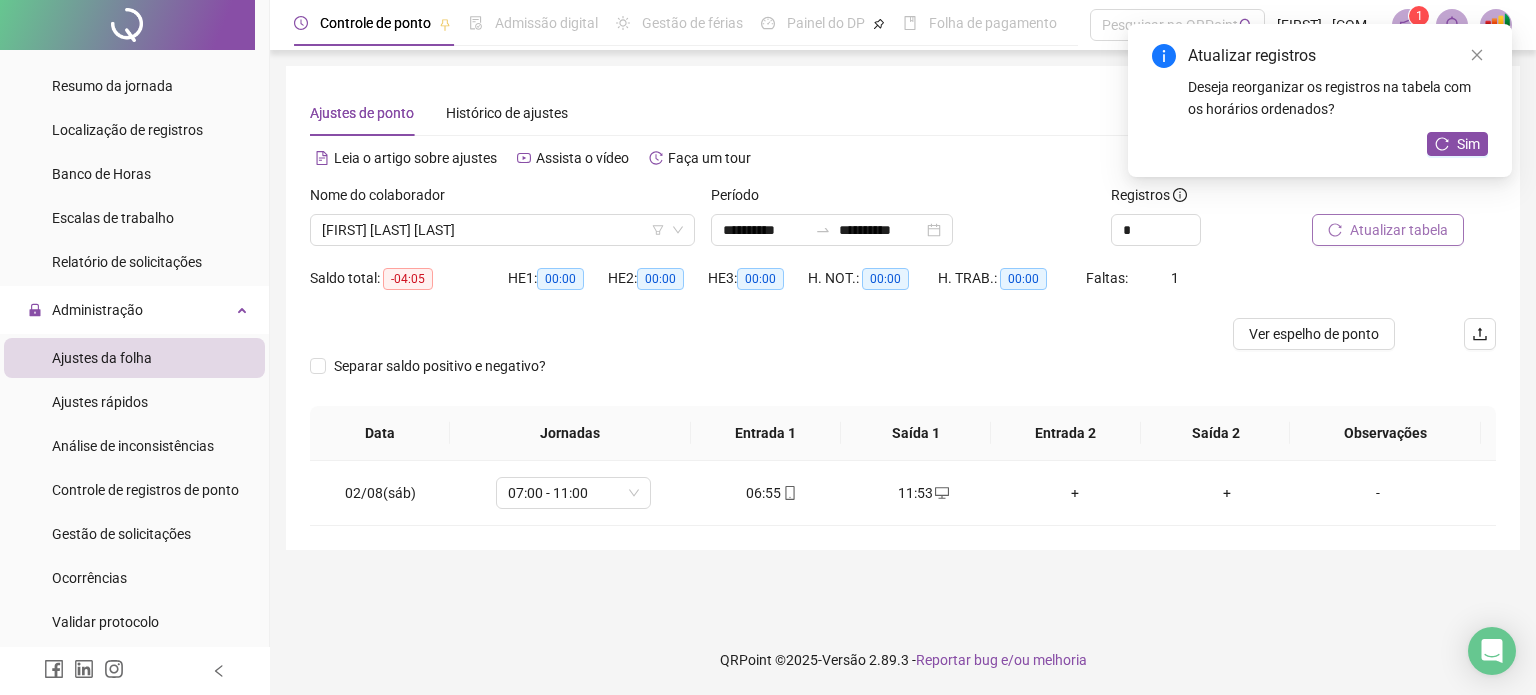 click on "Nome do colaborador" at bounding box center (502, 199) 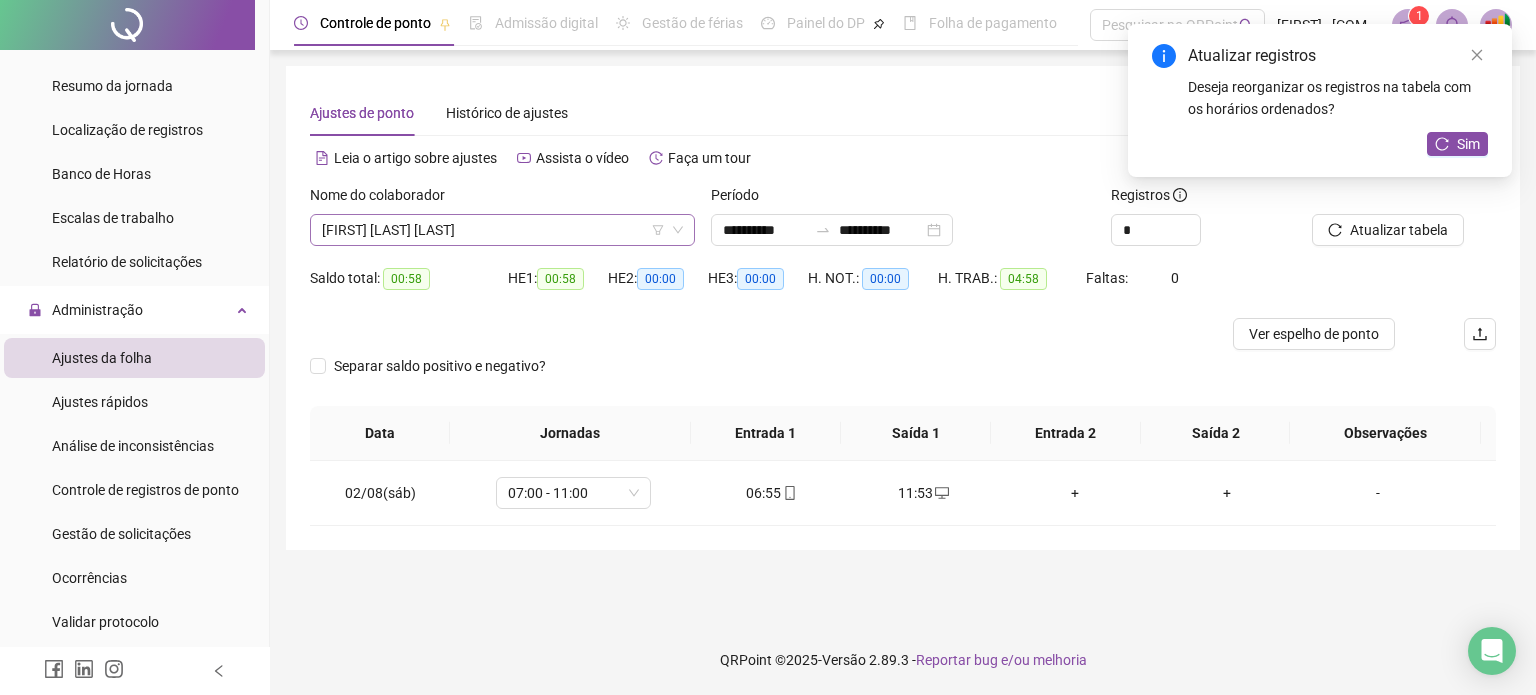 click on "[FIRST] [LAST] [LAST]" at bounding box center [502, 230] 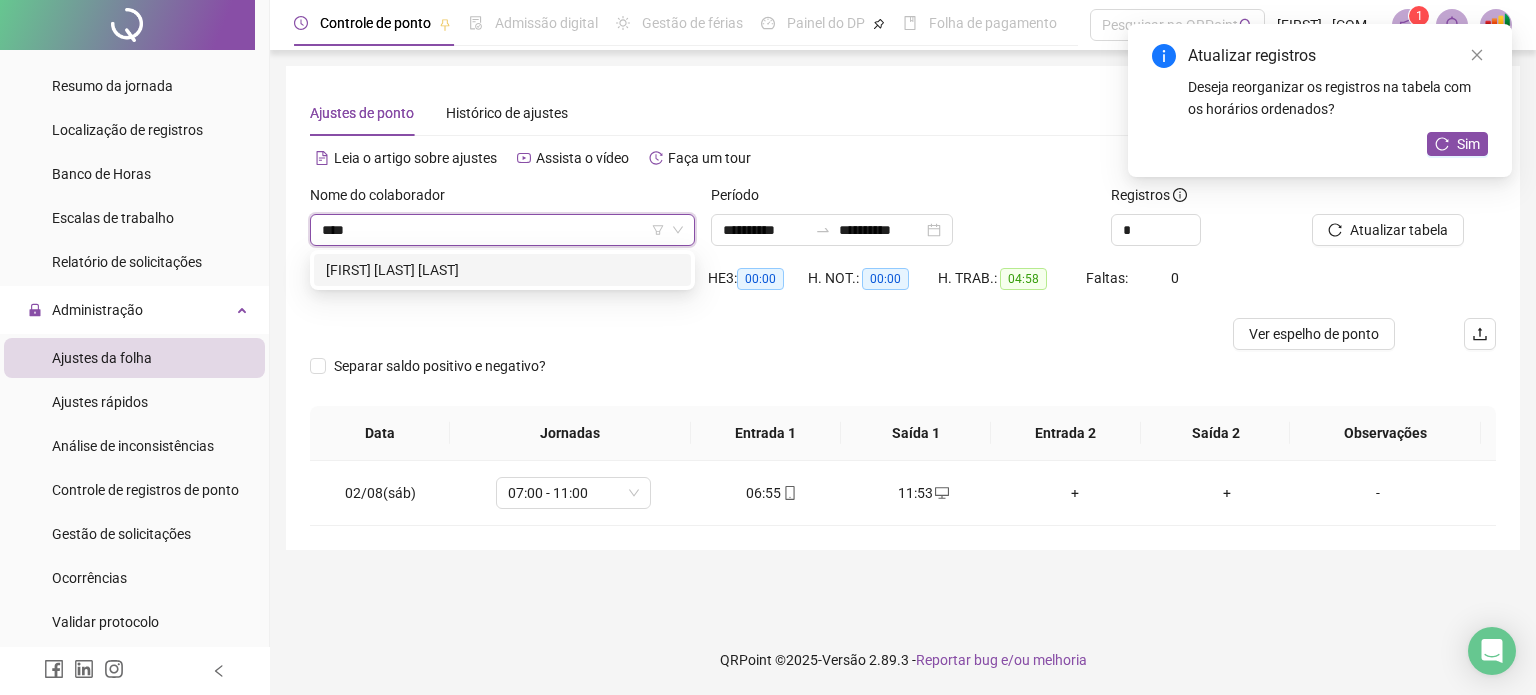 type on "*****" 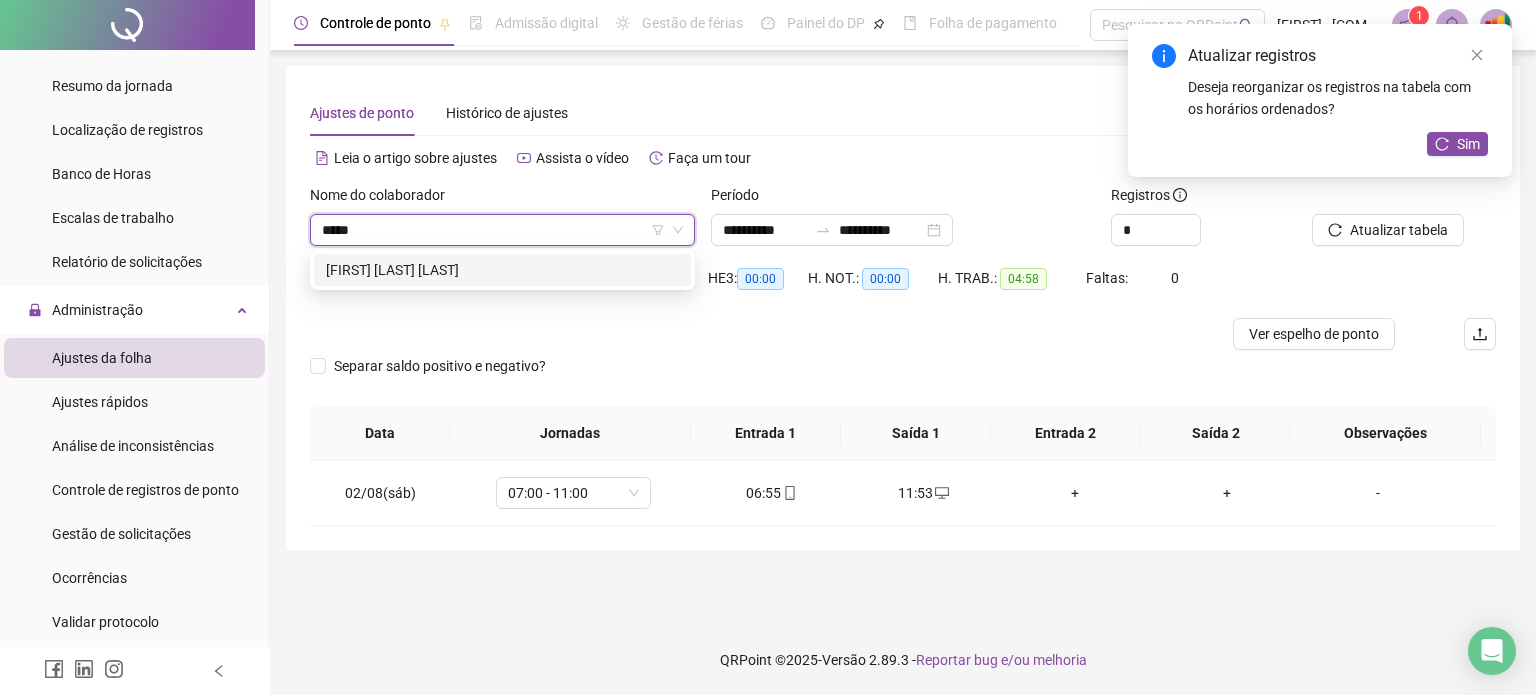 click on "[FIRST] [LAST] [LAST]" at bounding box center [502, 270] 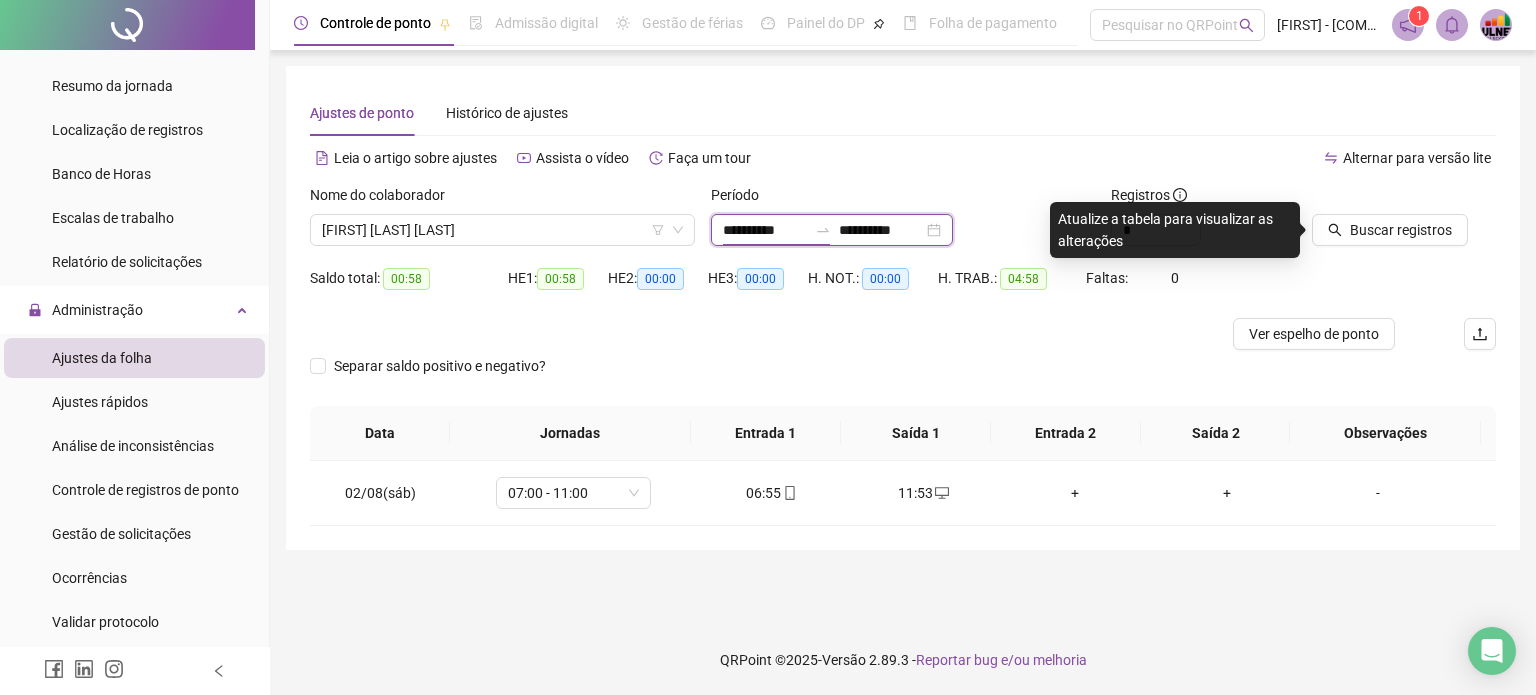 click on "**********" at bounding box center [765, 230] 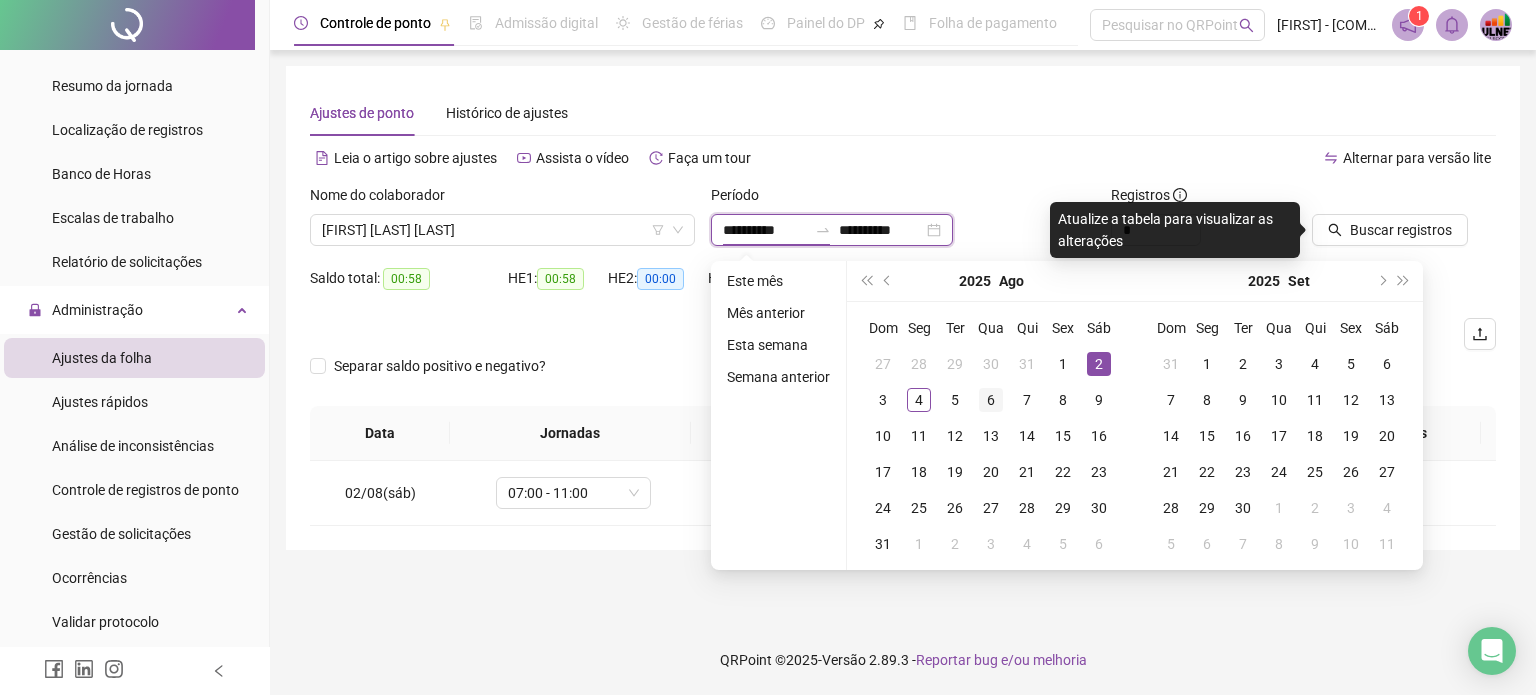 type on "**********" 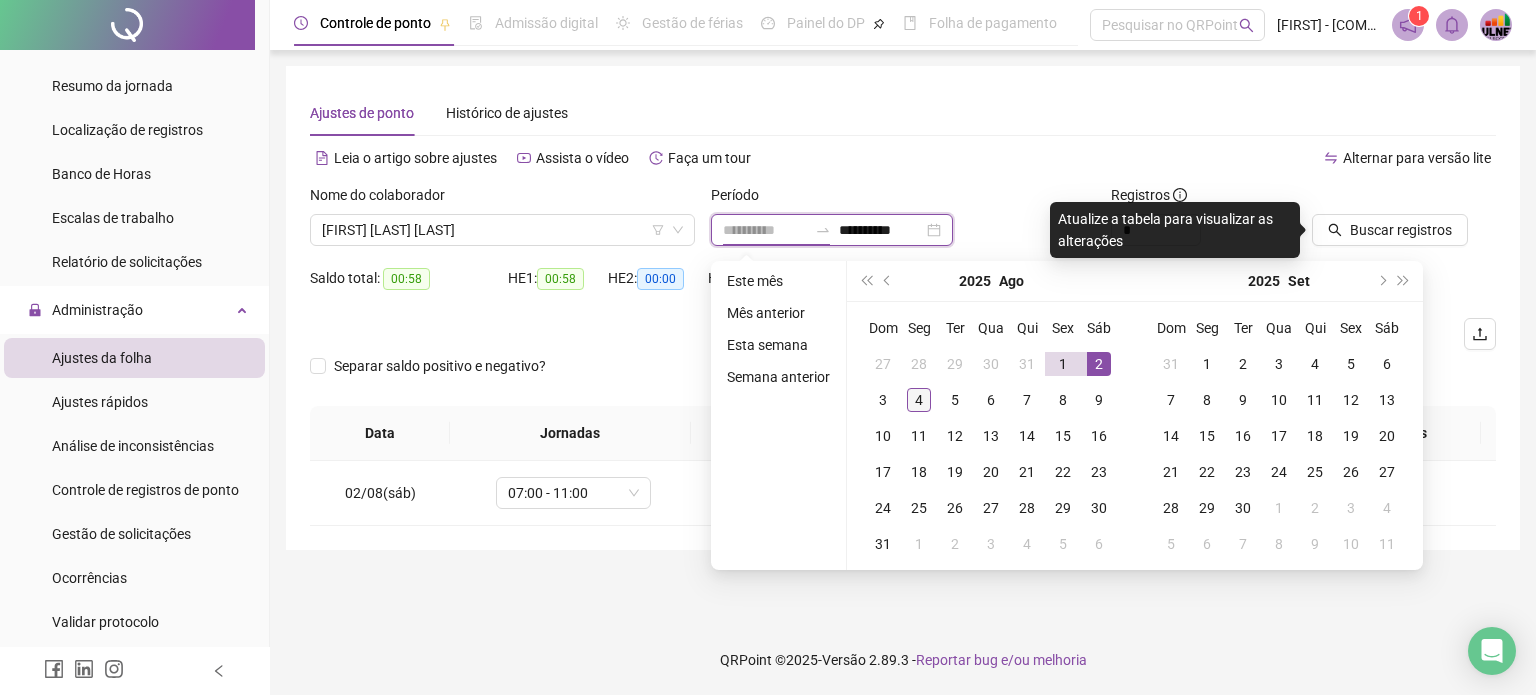 type on "**********" 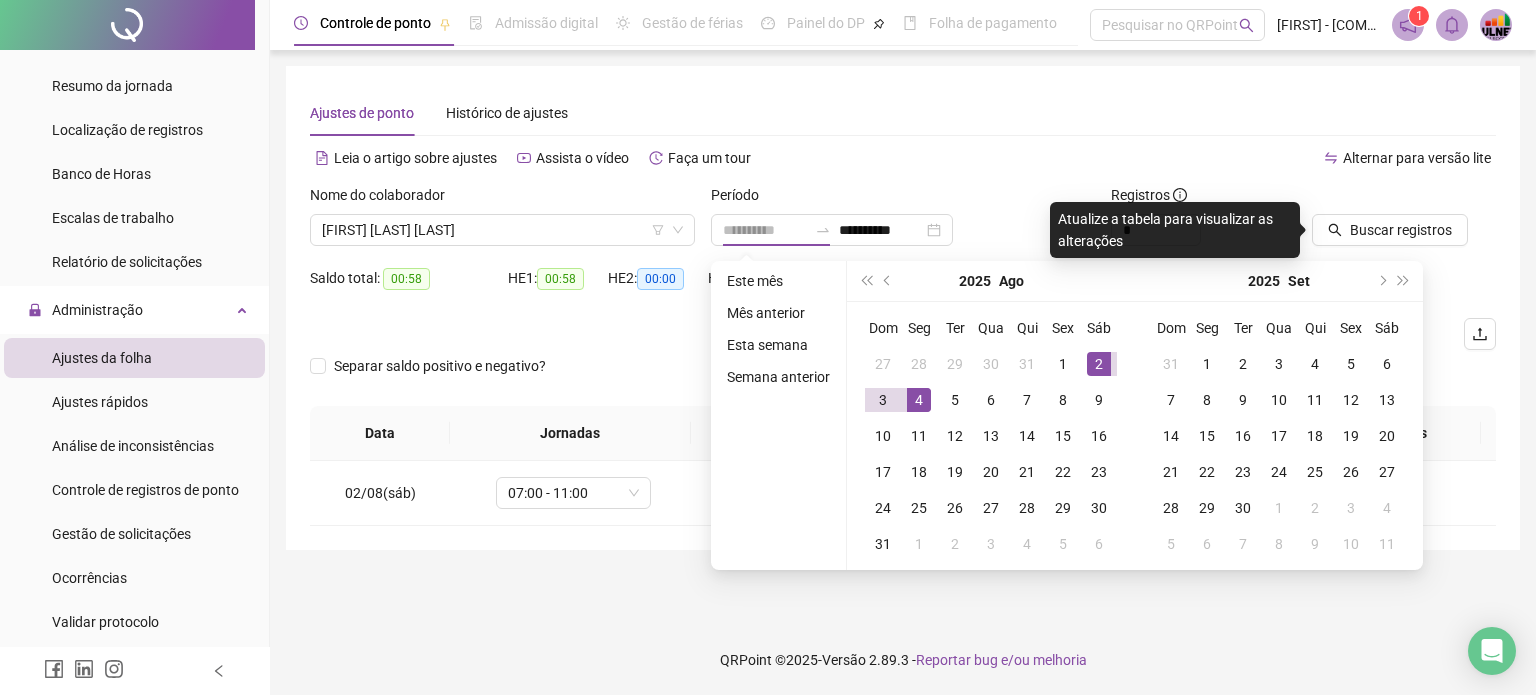 click on "4" at bounding box center [919, 400] 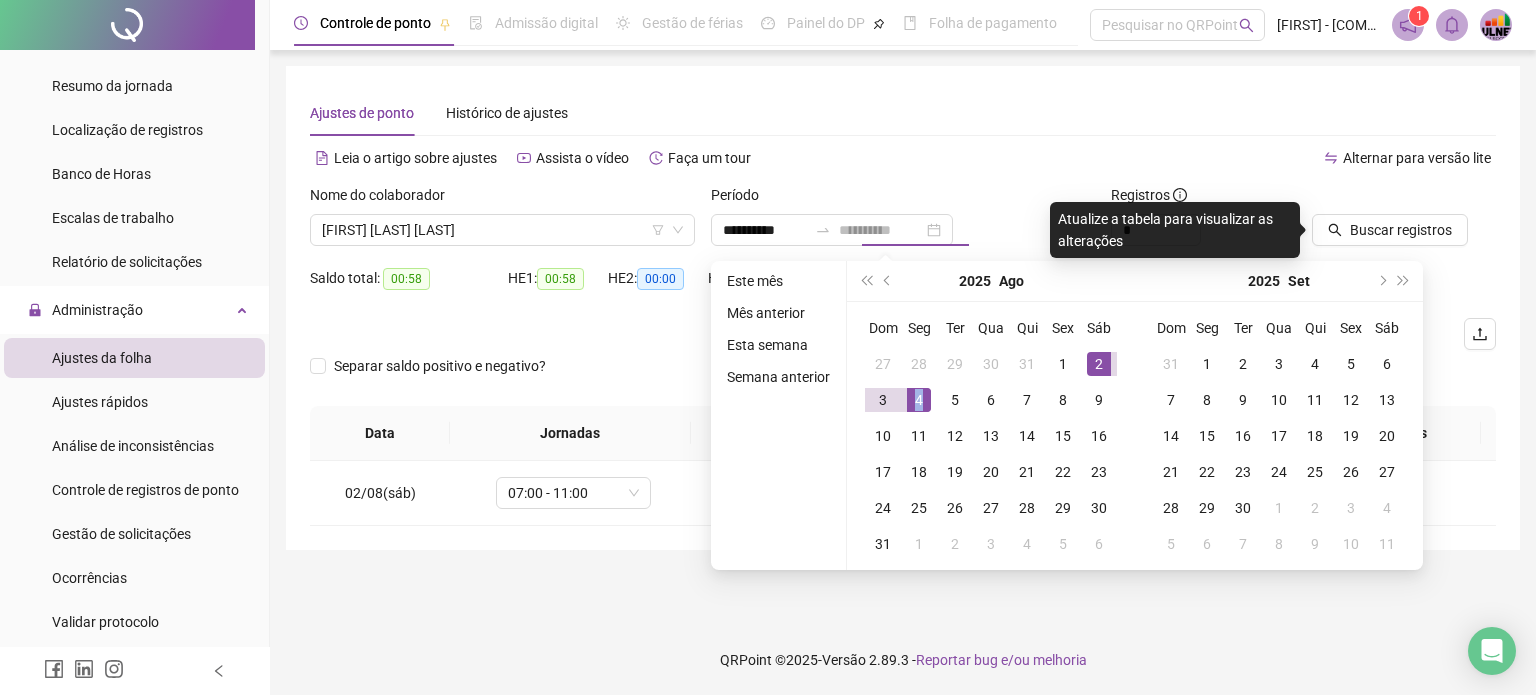 click on "4" at bounding box center [919, 400] 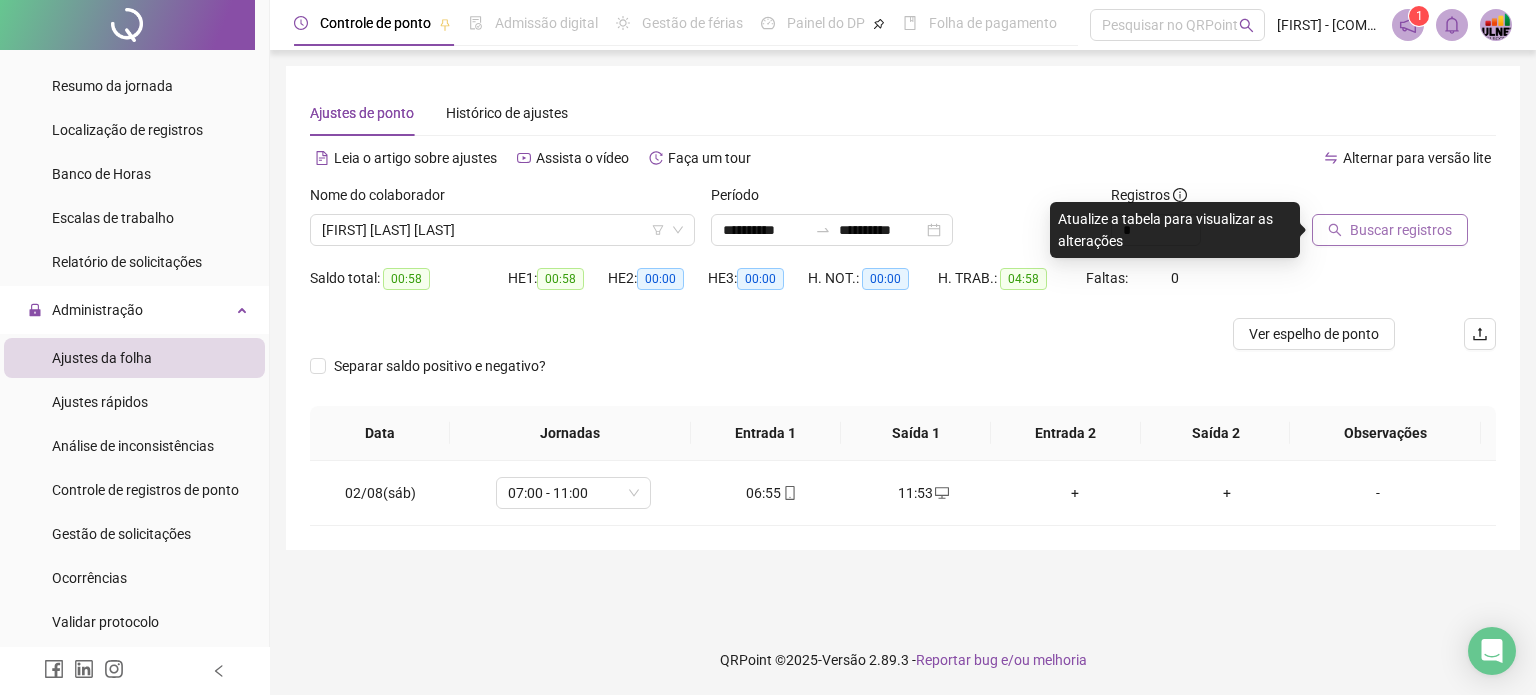 click on "Buscar registros" at bounding box center [1401, 230] 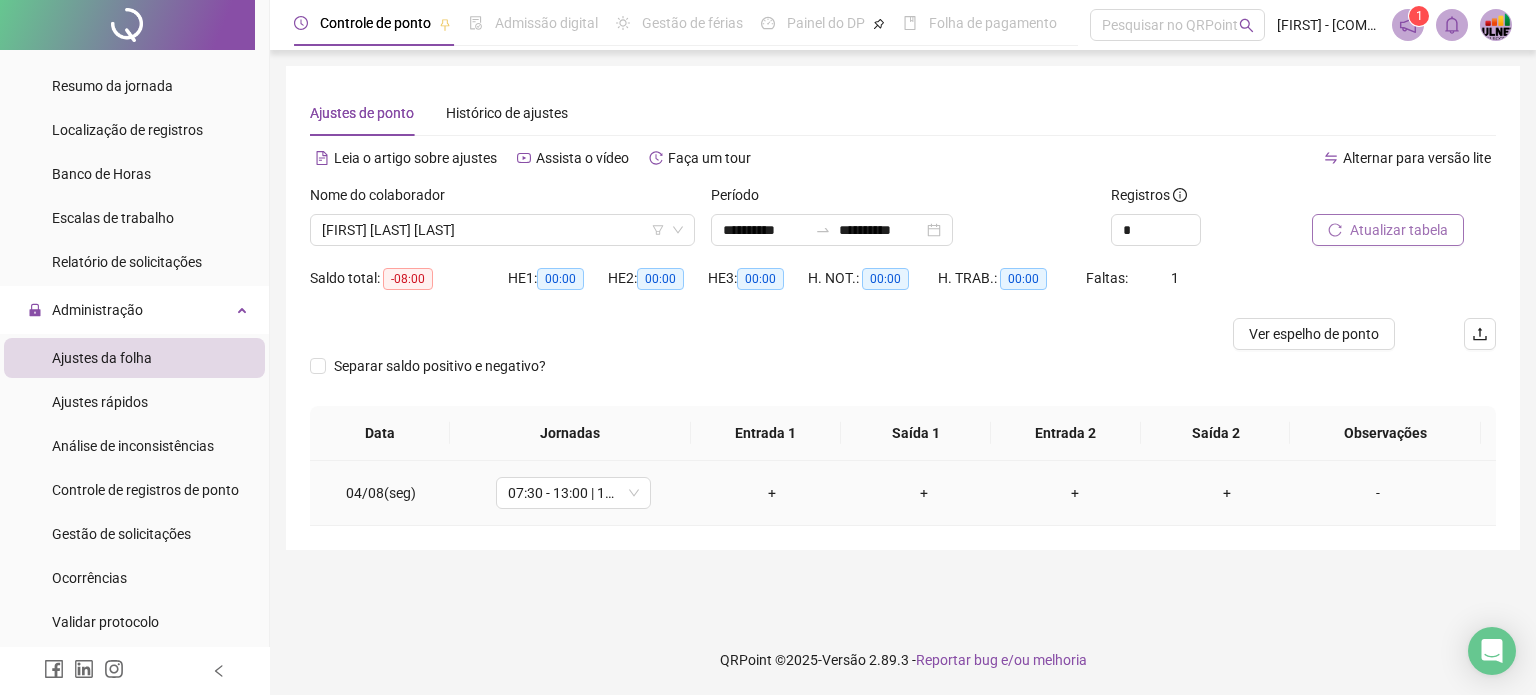 click on "+" at bounding box center (772, 493) 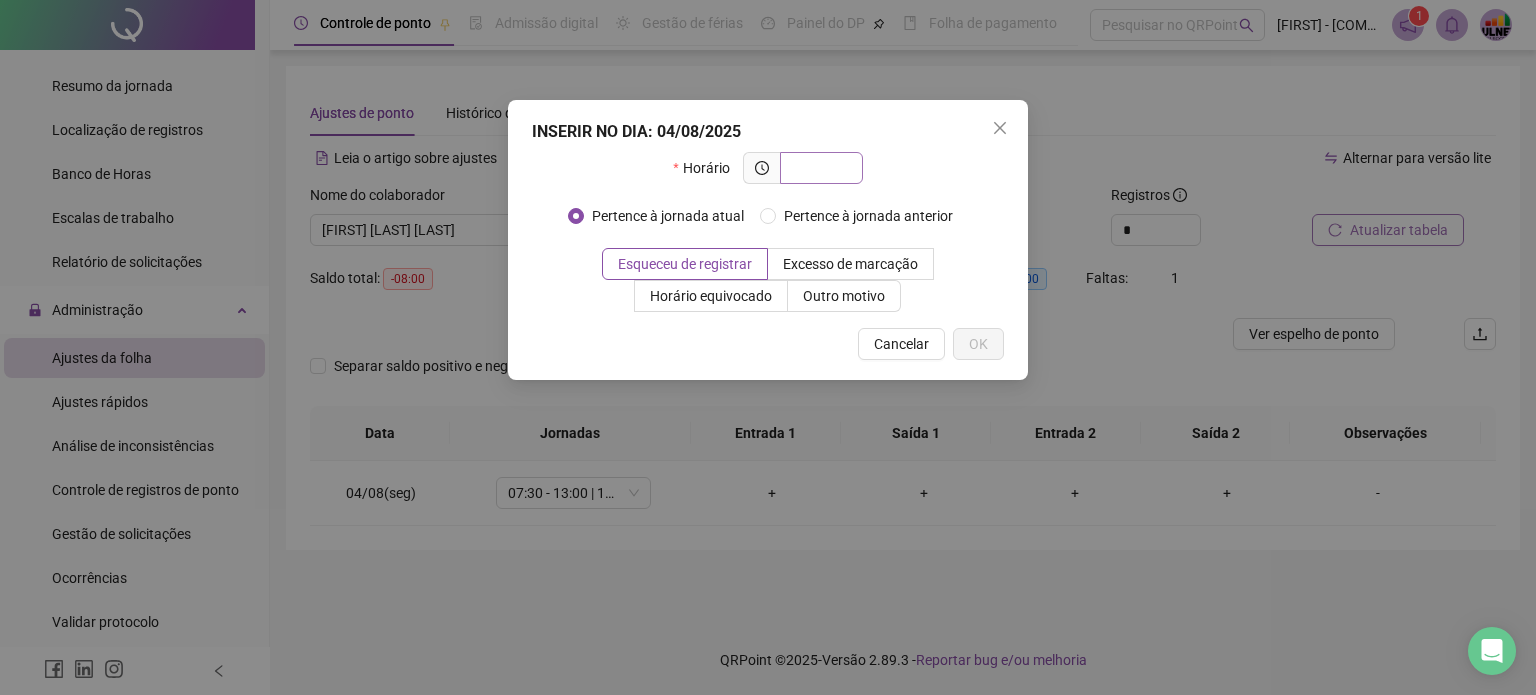click at bounding box center (819, 168) 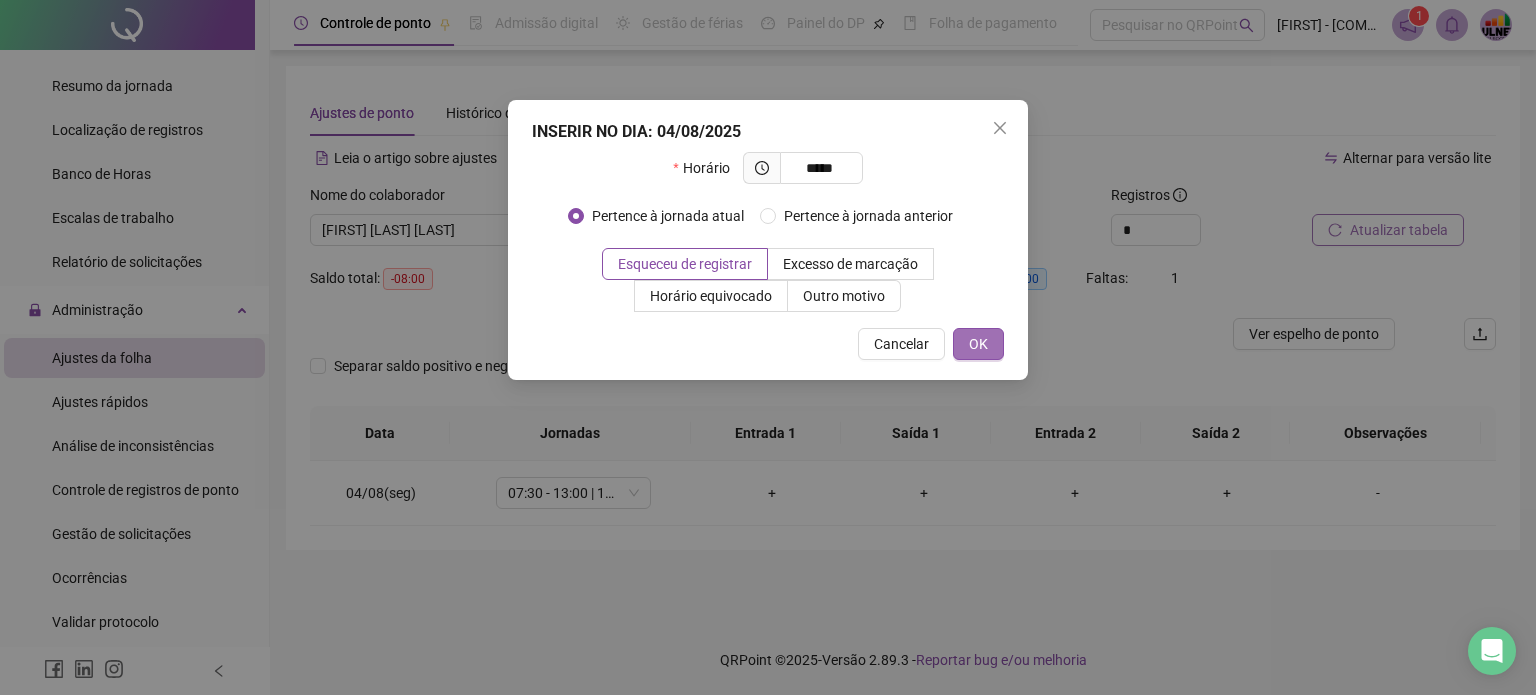 type on "*****" 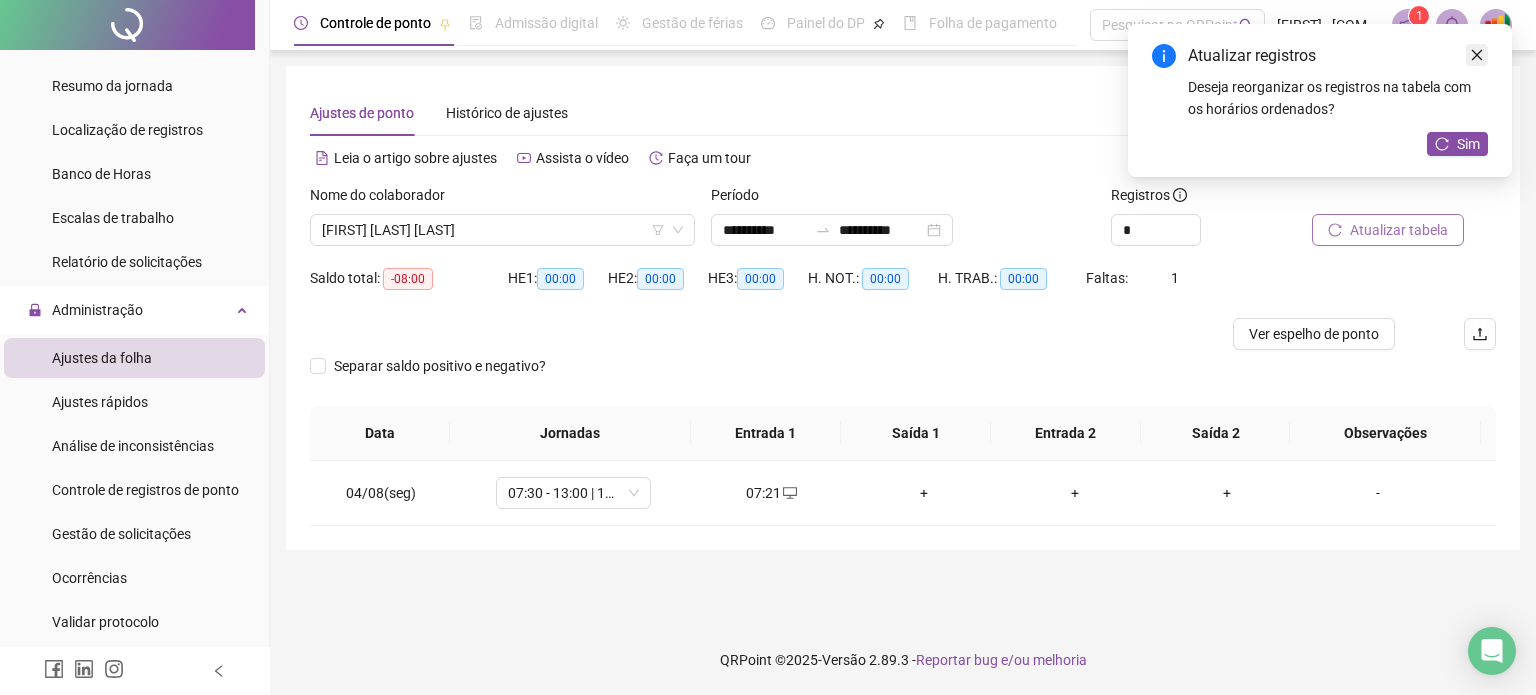 click 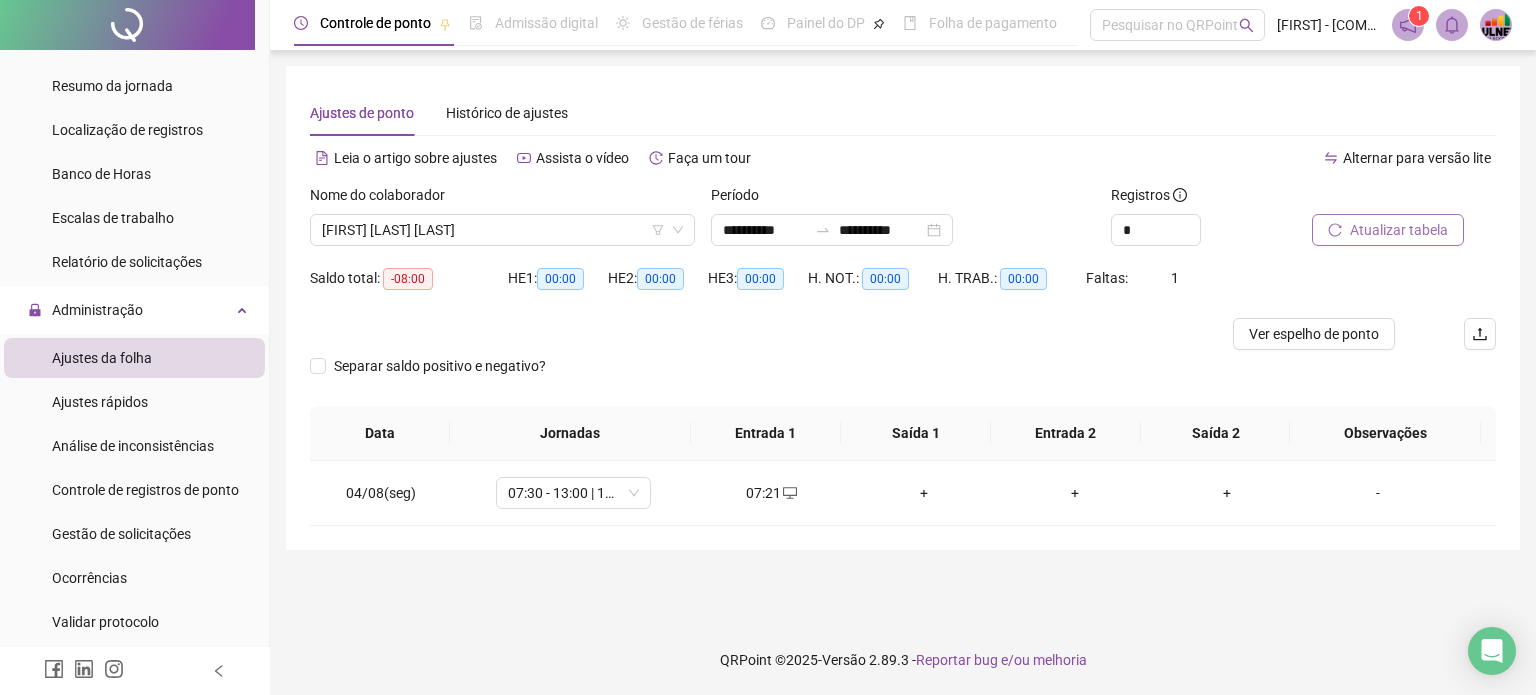 click on "Atualizar tabela" at bounding box center [1399, 230] 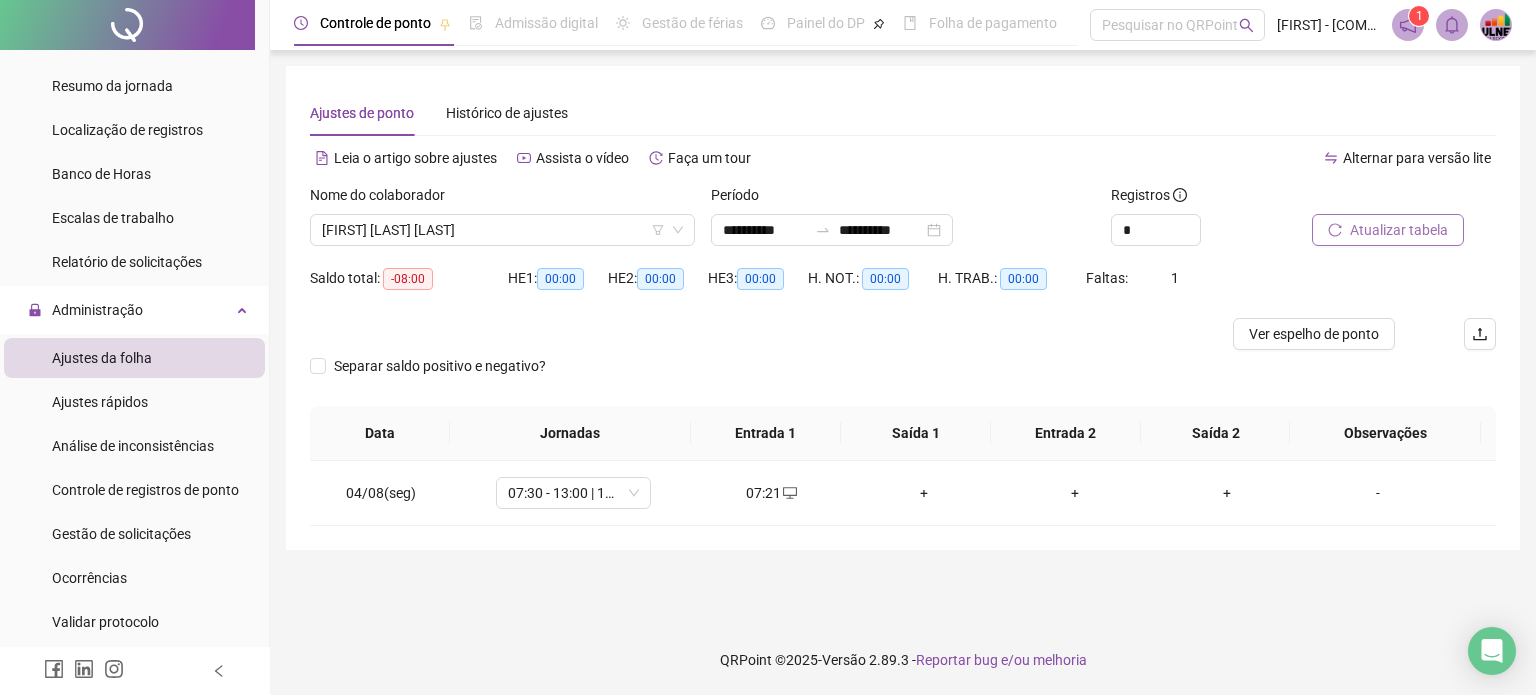 click on "Atualizar tabela" at bounding box center [1399, 230] 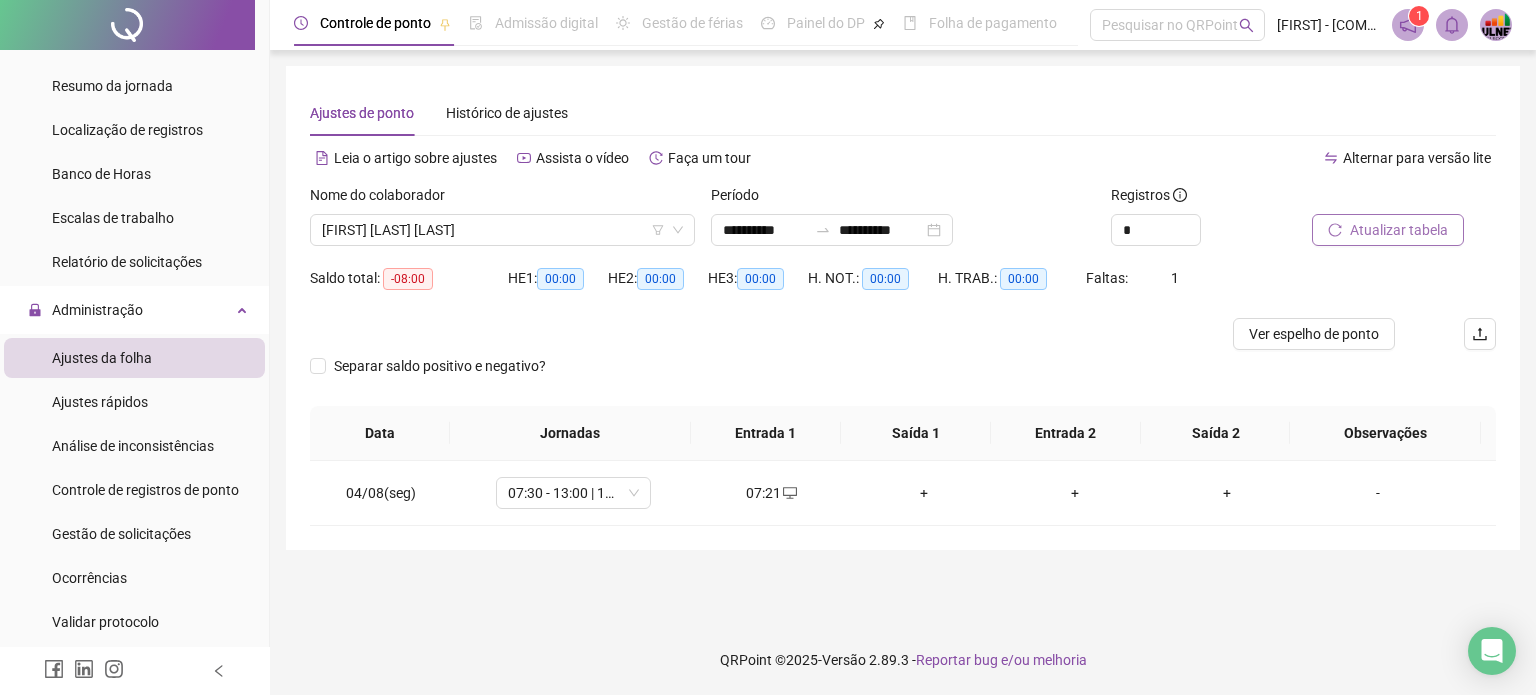 click on "Atualizar tabela" at bounding box center (1388, 230) 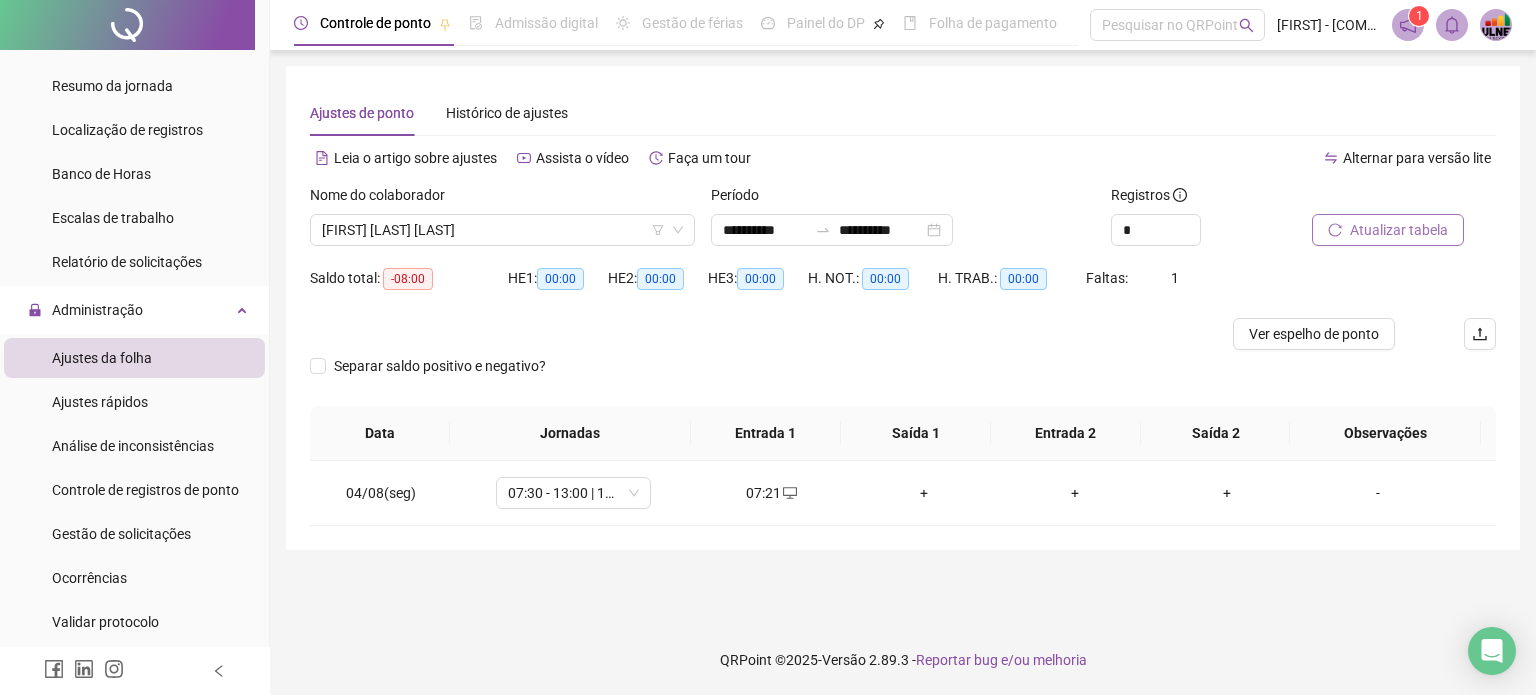 click on "Atualizar tabela" at bounding box center [1399, 230] 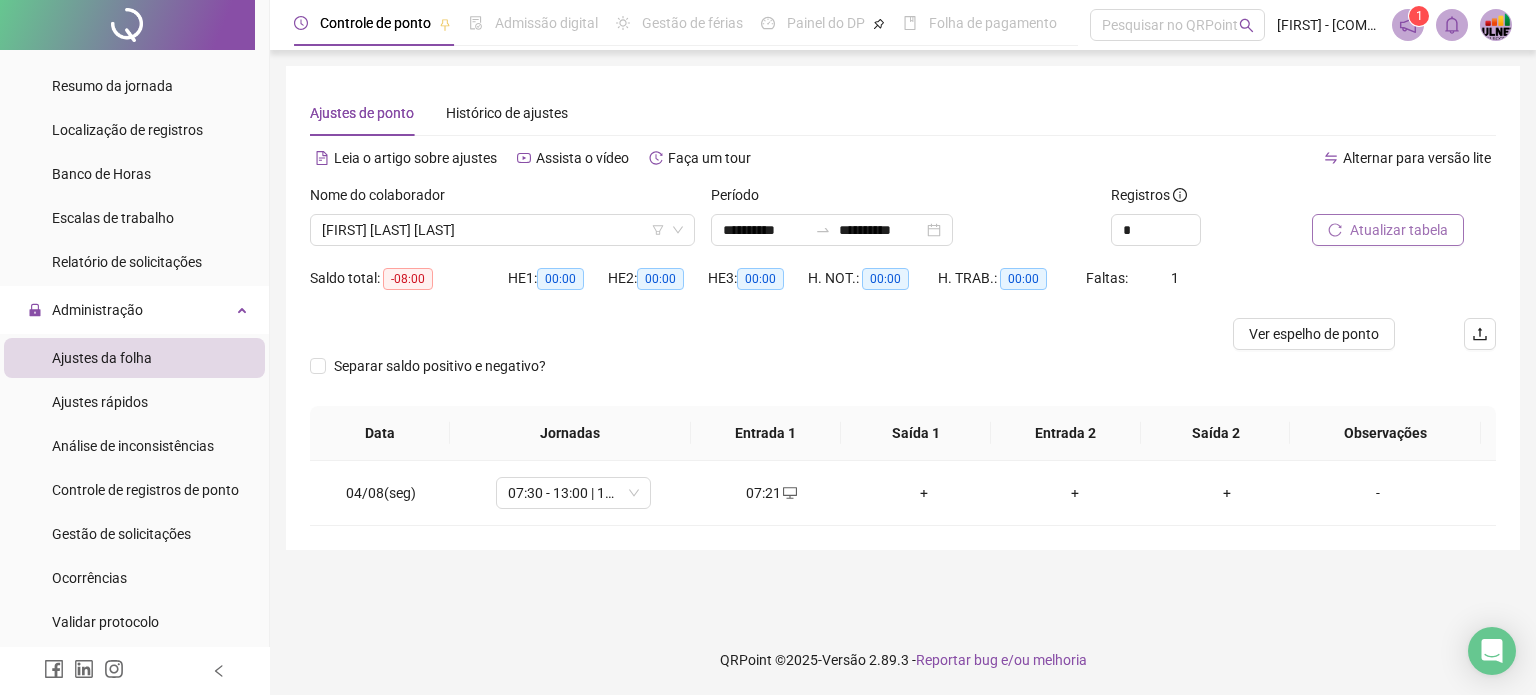 click on "Atualizar tabela" at bounding box center [1399, 230] 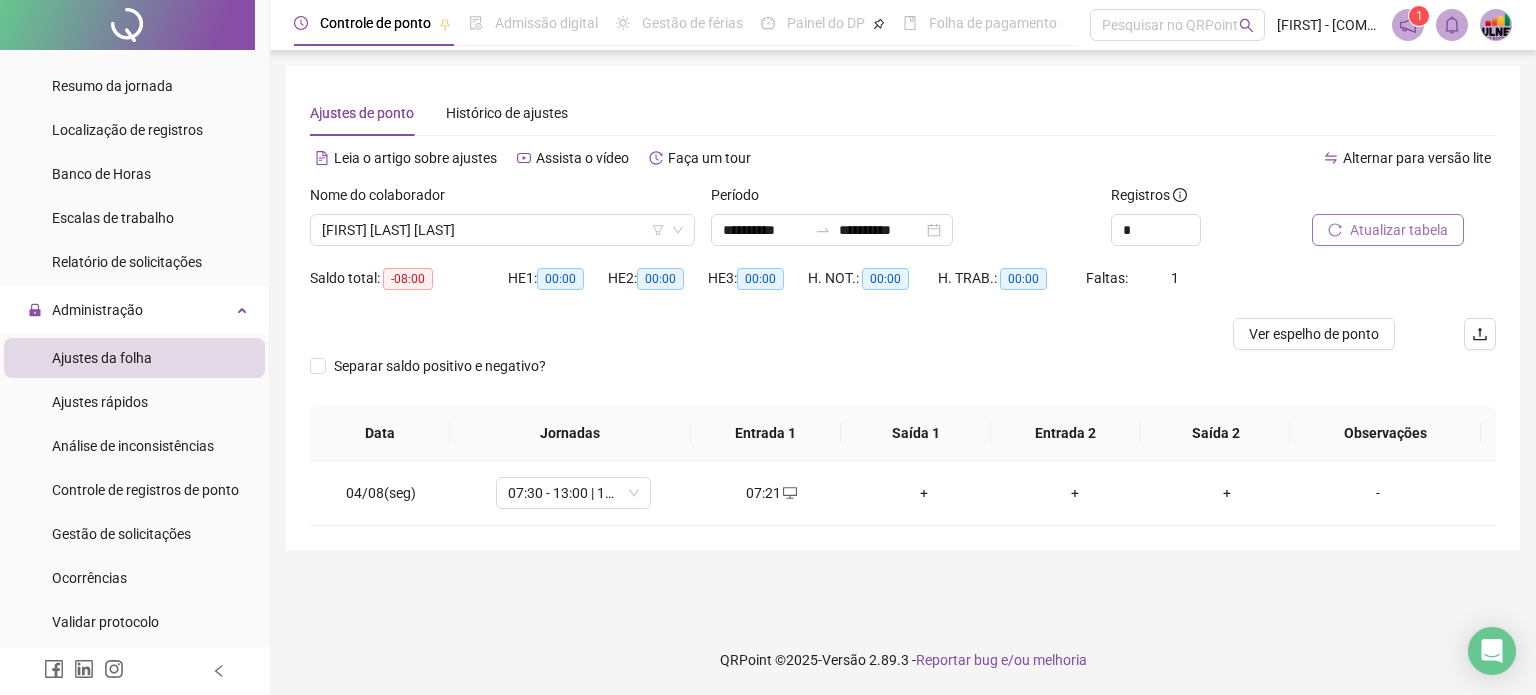 click on "Atualizar tabela" at bounding box center (1399, 230) 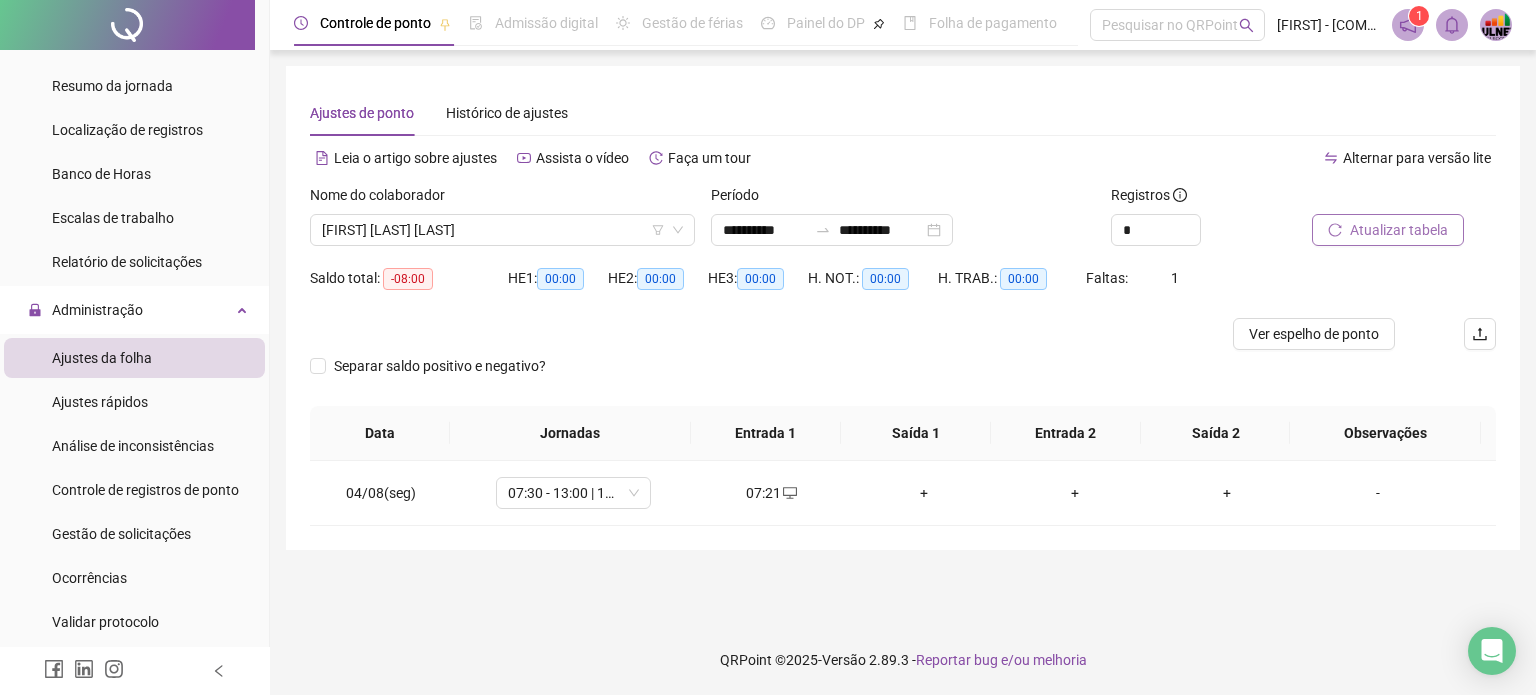 click on "Atualizar tabela" at bounding box center (1399, 230) 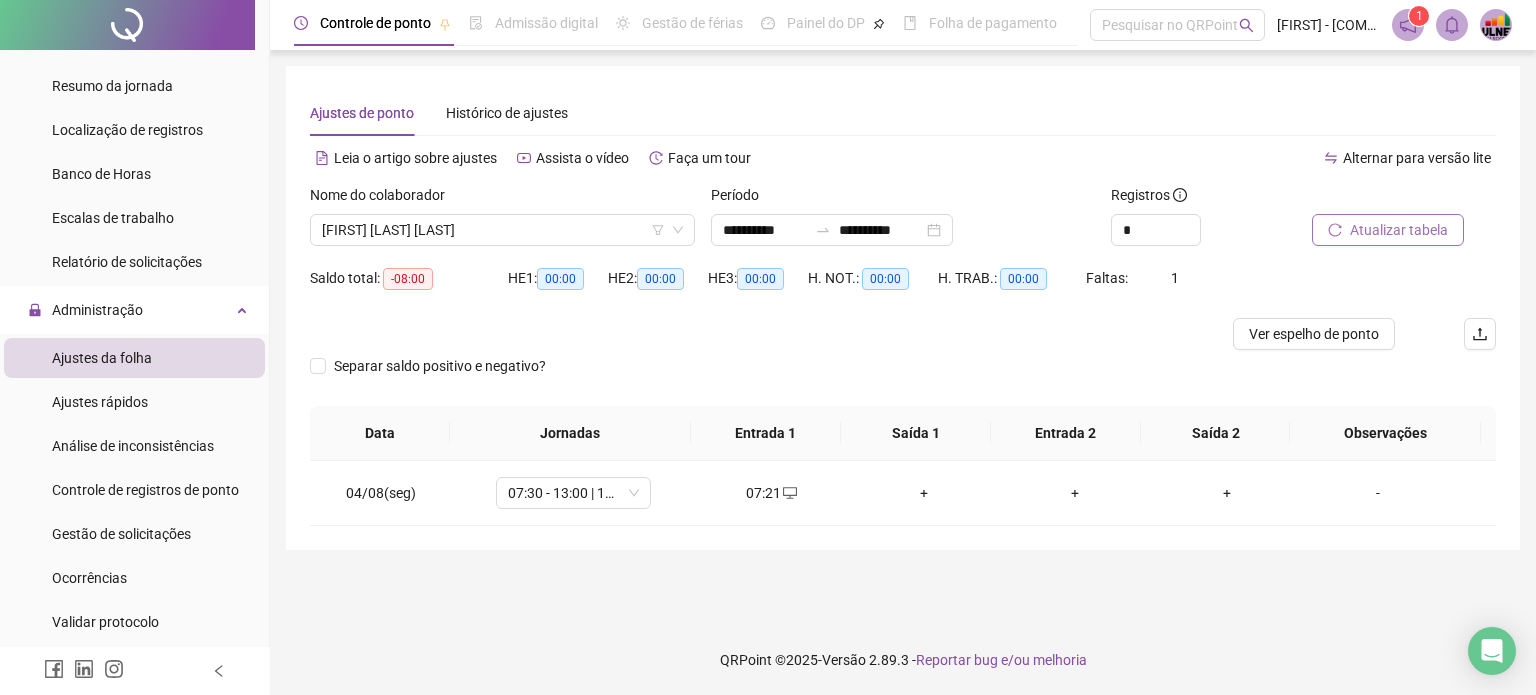 click on "Atualizar tabela" at bounding box center (1399, 230) 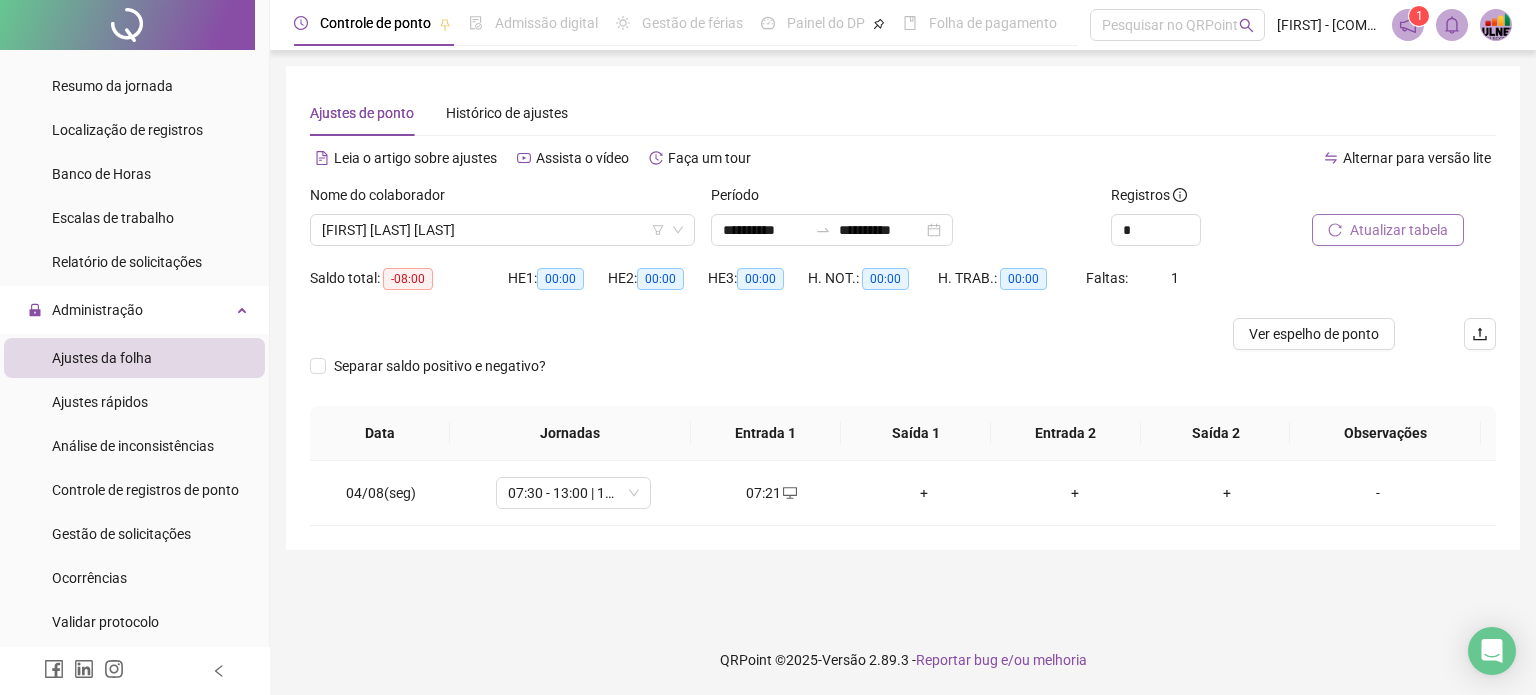 click on "Atualizar tabela" at bounding box center (1399, 230) 